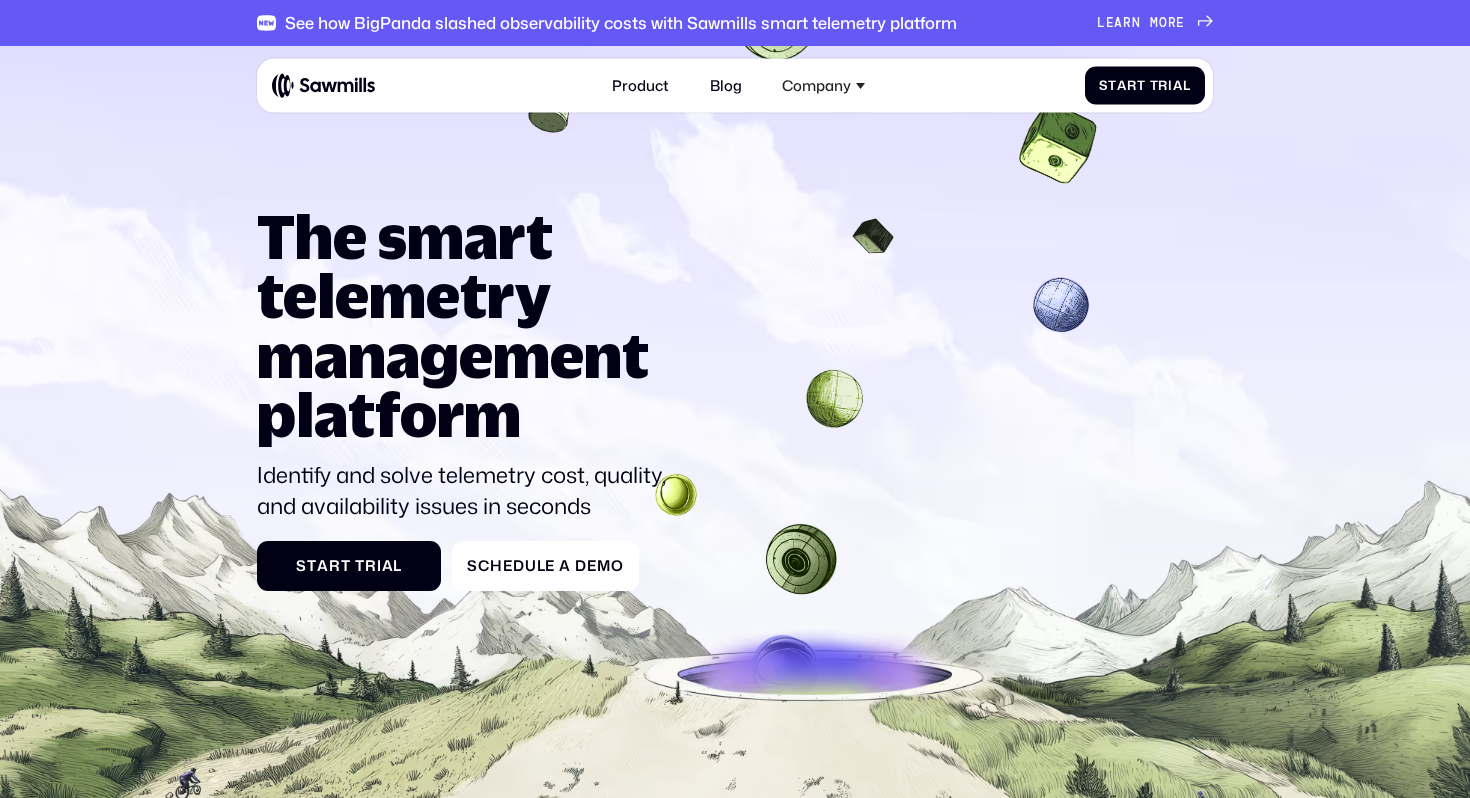 scroll, scrollTop: 0, scrollLeft: 0, axis: both 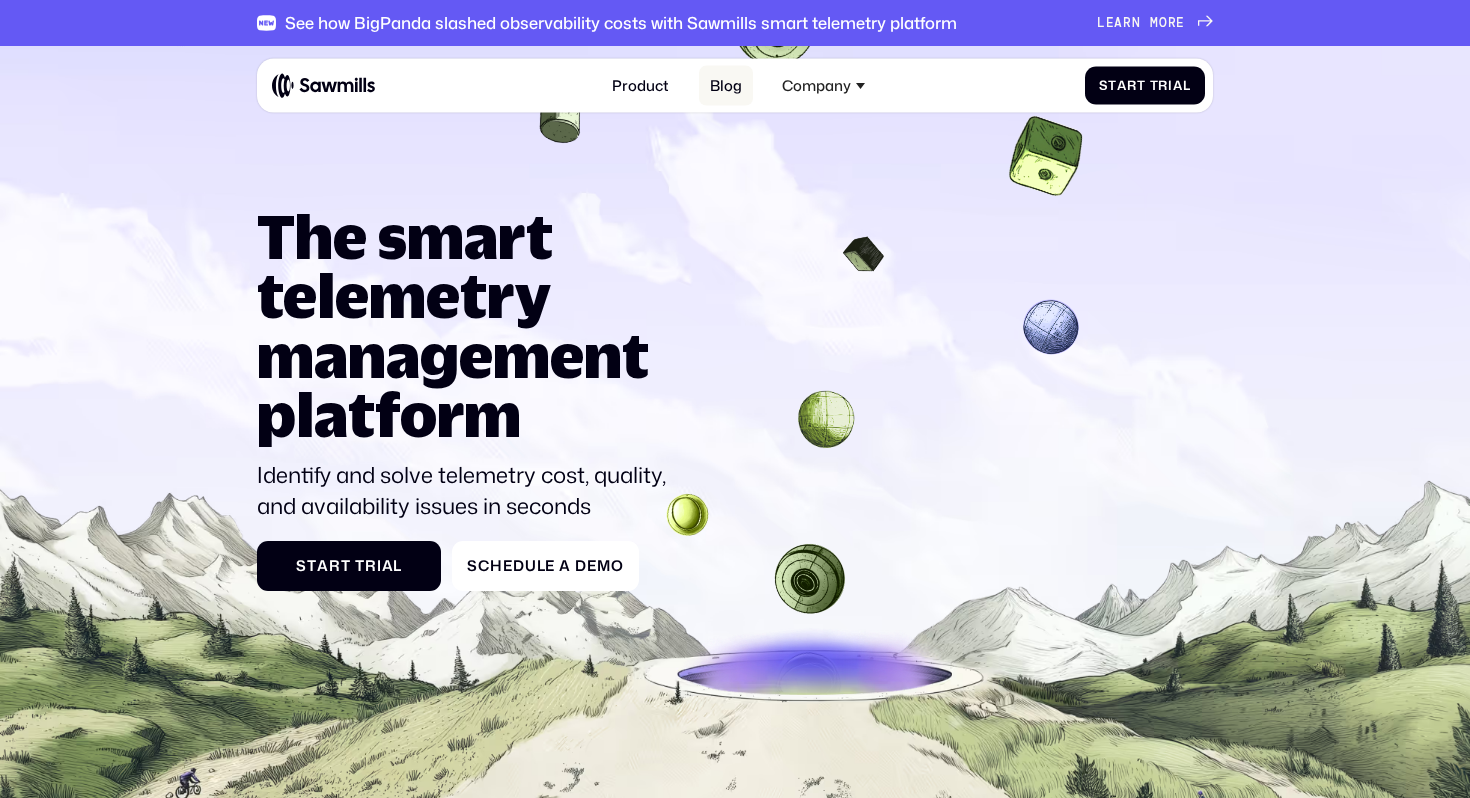 click on "Blog" at bounding box center [726, 86] 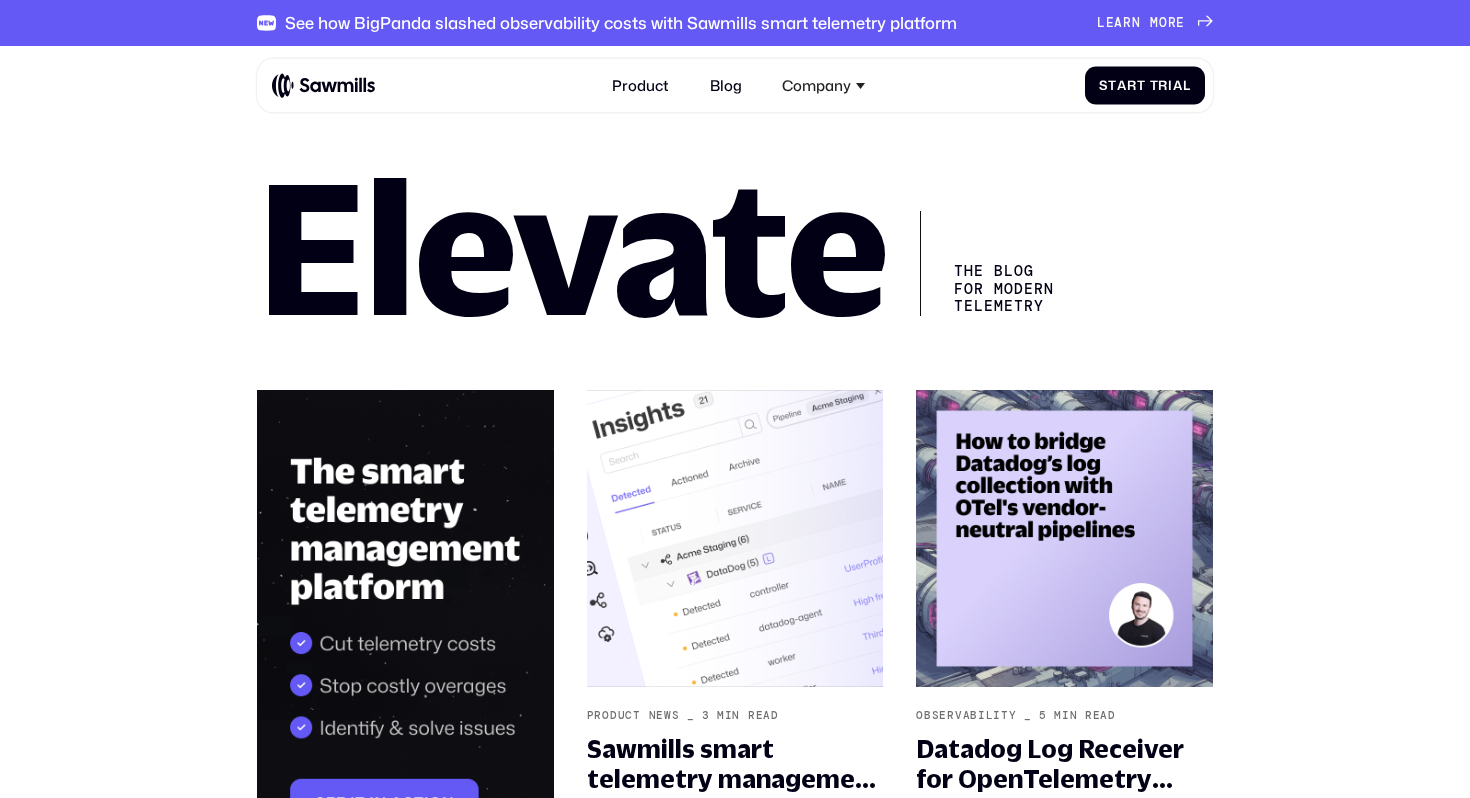 scroll, scrollTop: 0, scrollLeft: 0, axis: both 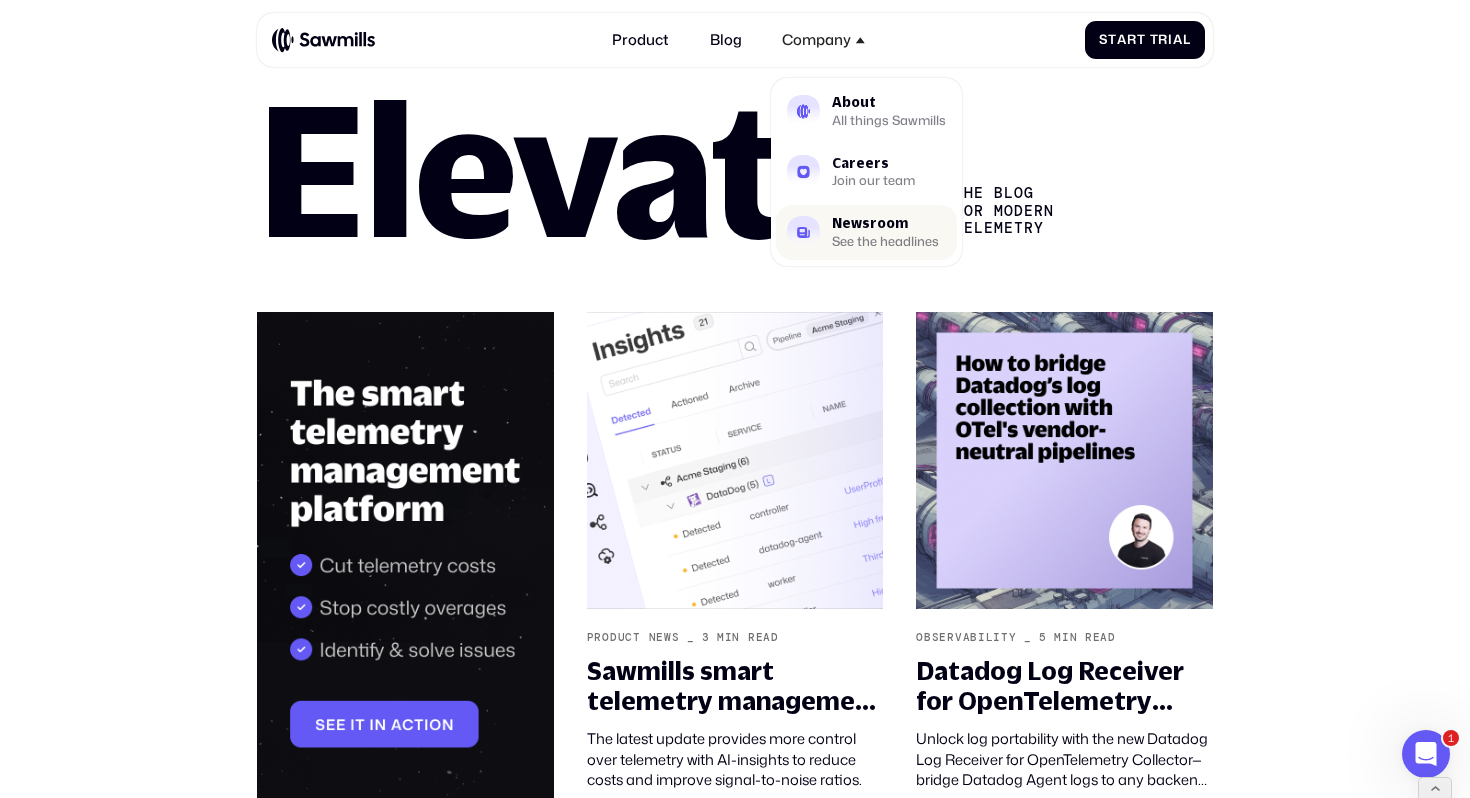 click on "See the headlines" at bounding box center (885, 242) 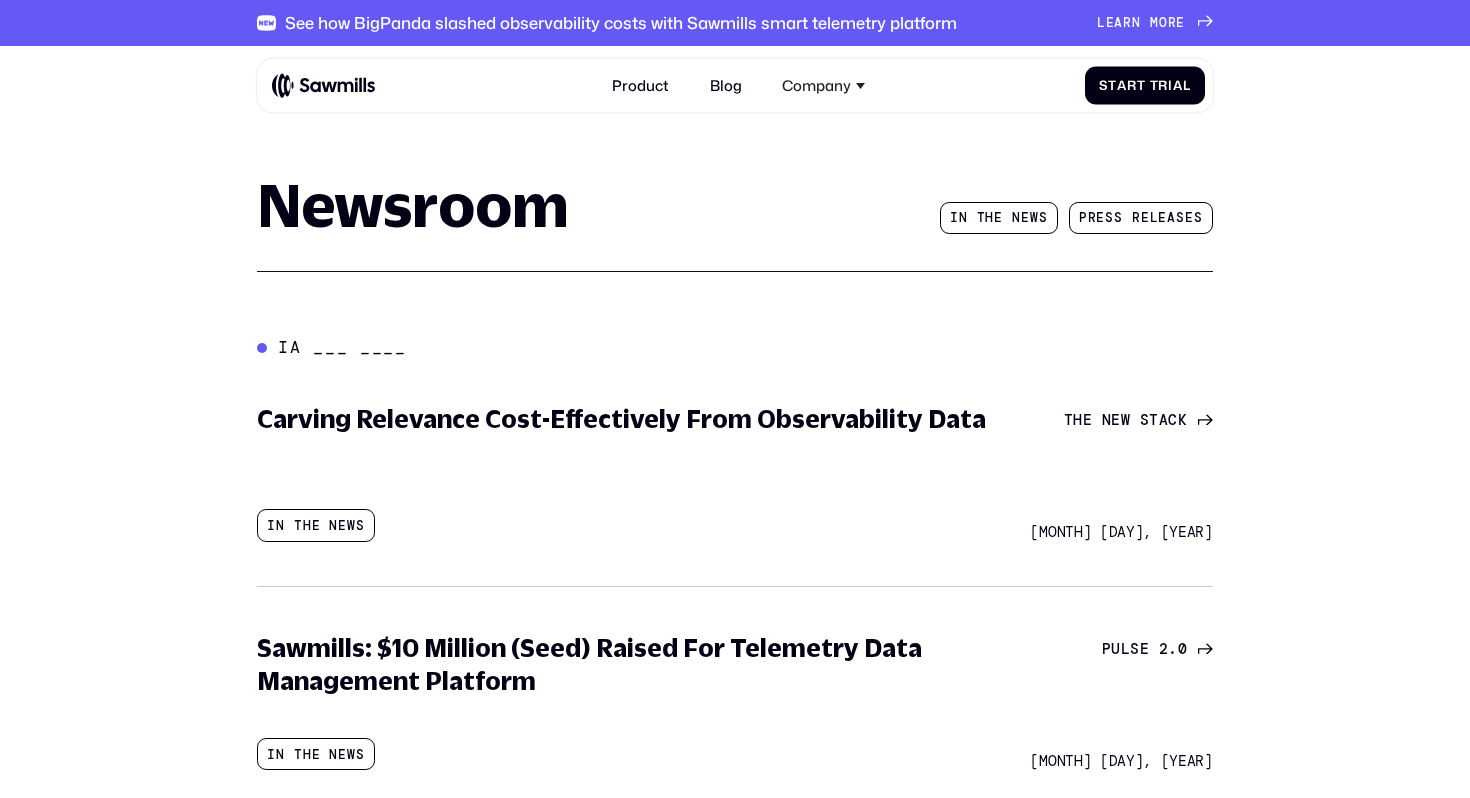 scroll, scrollTop: 0, scrollLeft: 0, axis: both 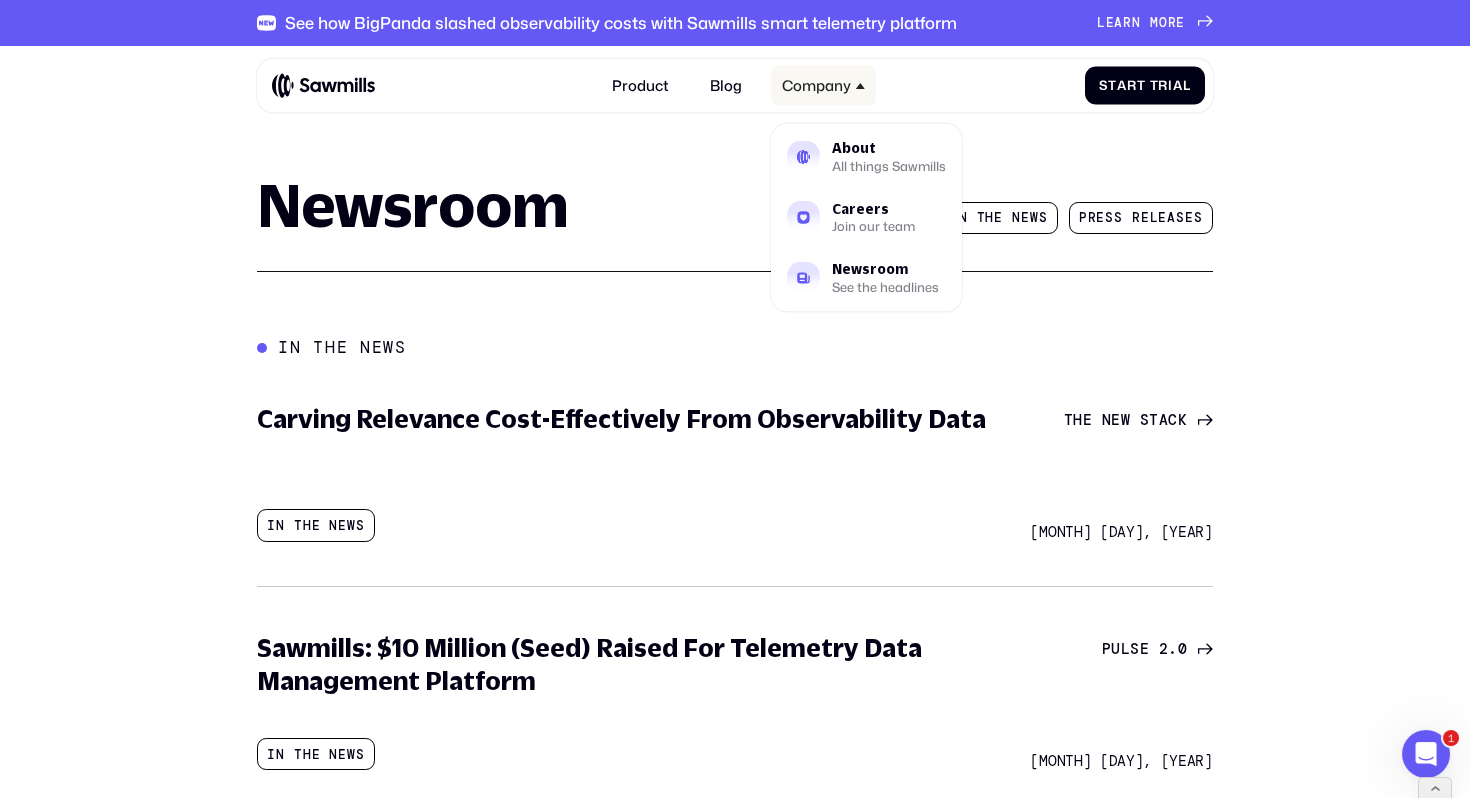 click on "Company" at bounding box center (816, 86) 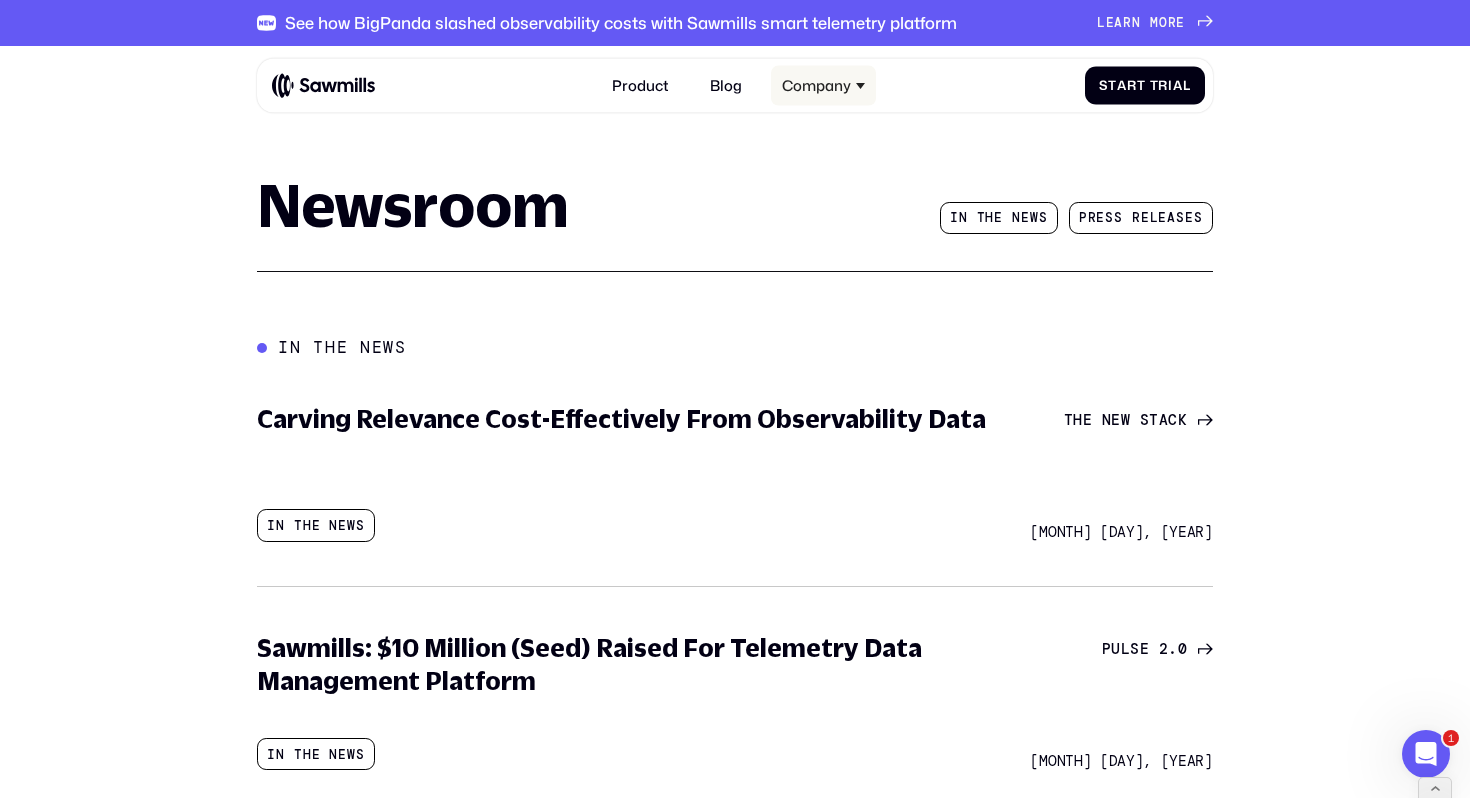 click on "Company" at bounding box center (816, 86) 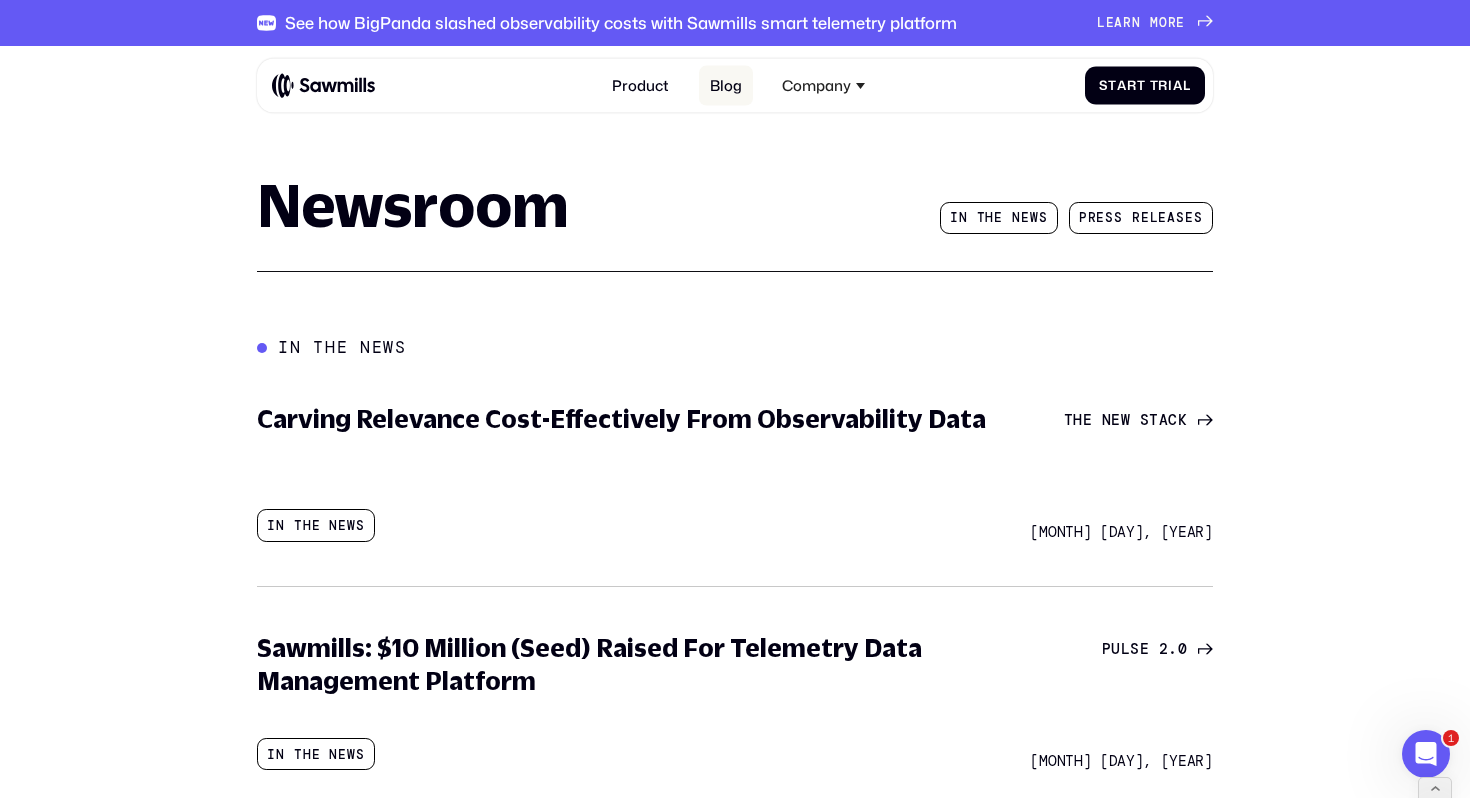 click on "Blog" at bounding box center (726, 86) 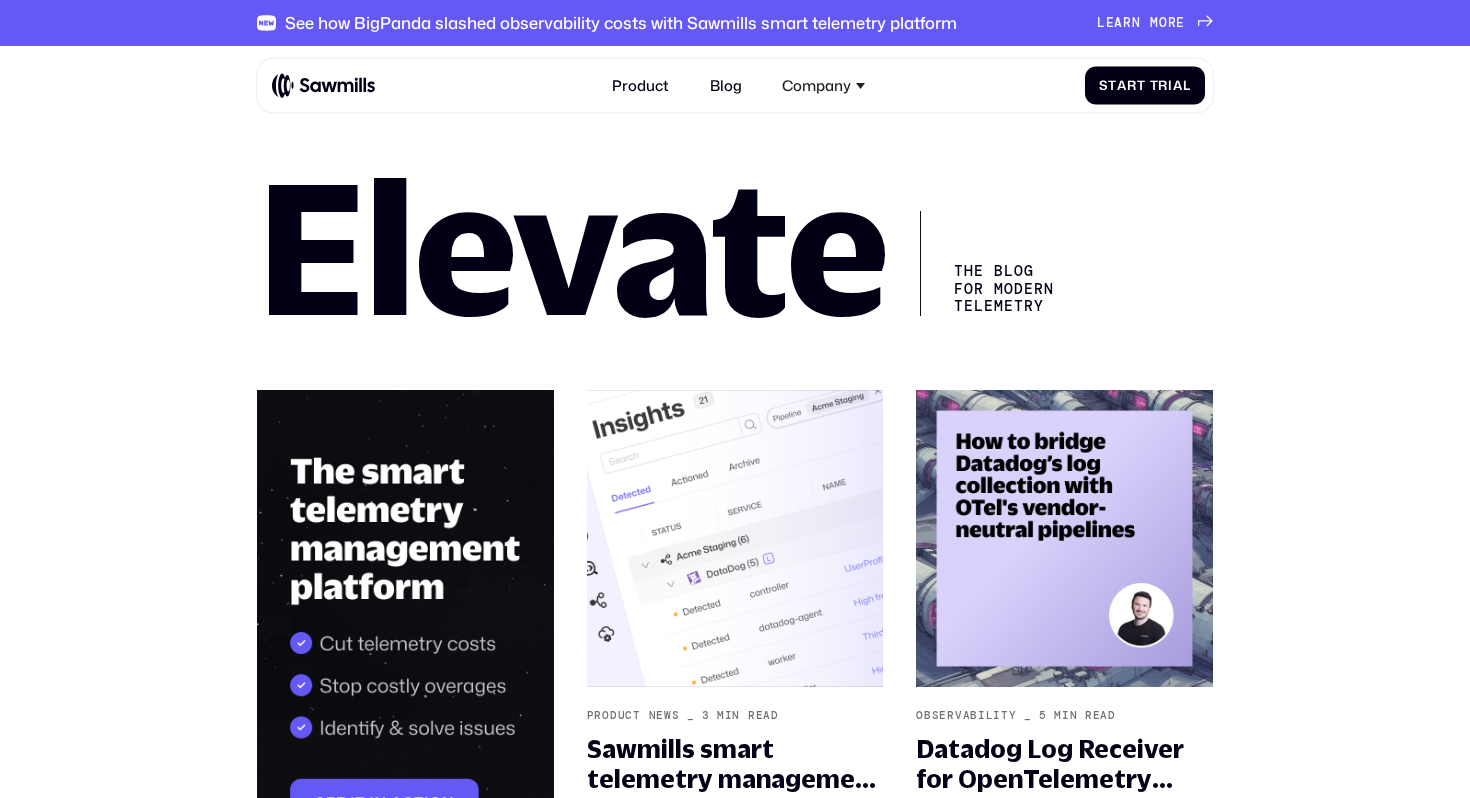 scroll, scrollTop: 0, scrollLeft: 0, axis: both 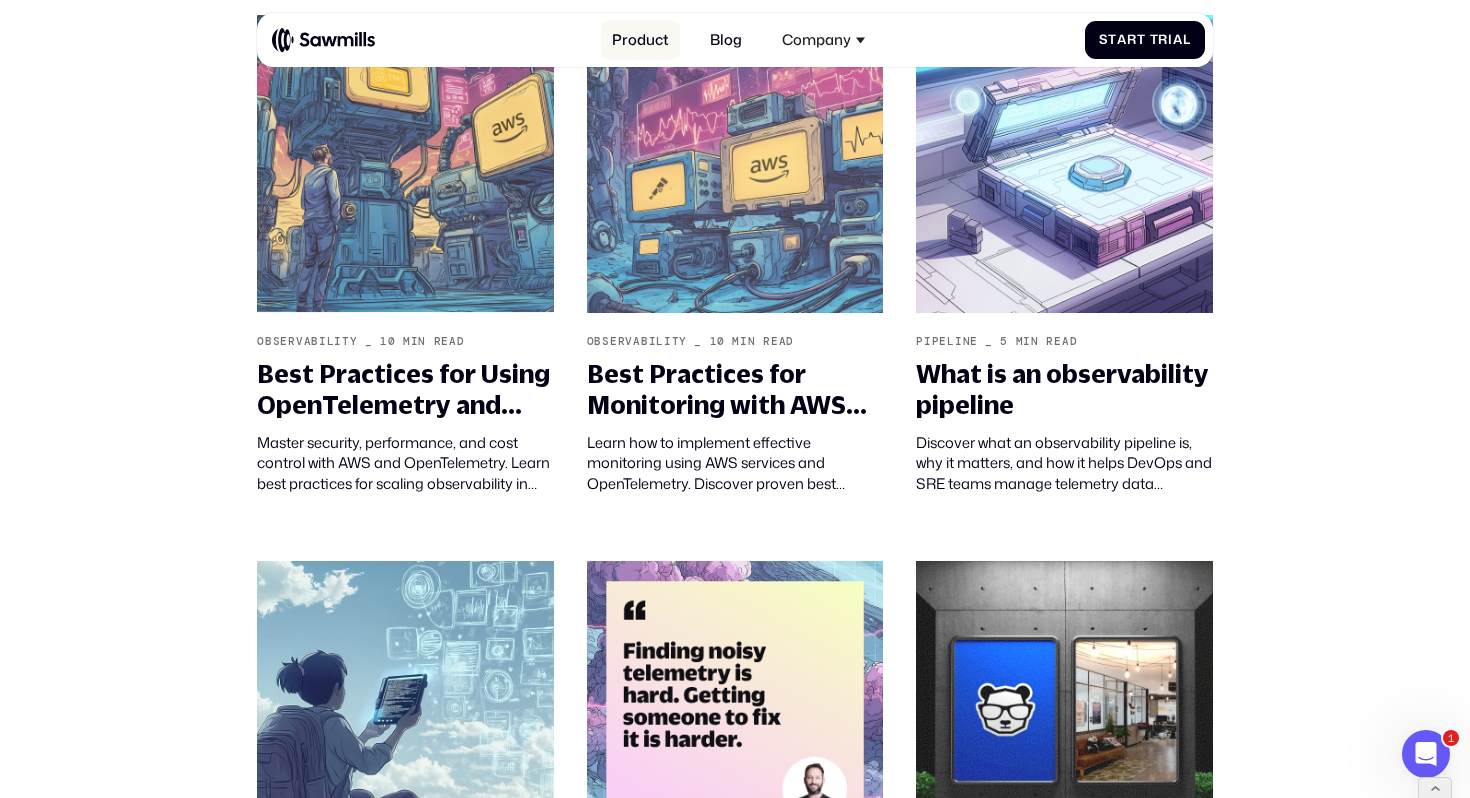 click on "Product" at bounding box center [640, 40] 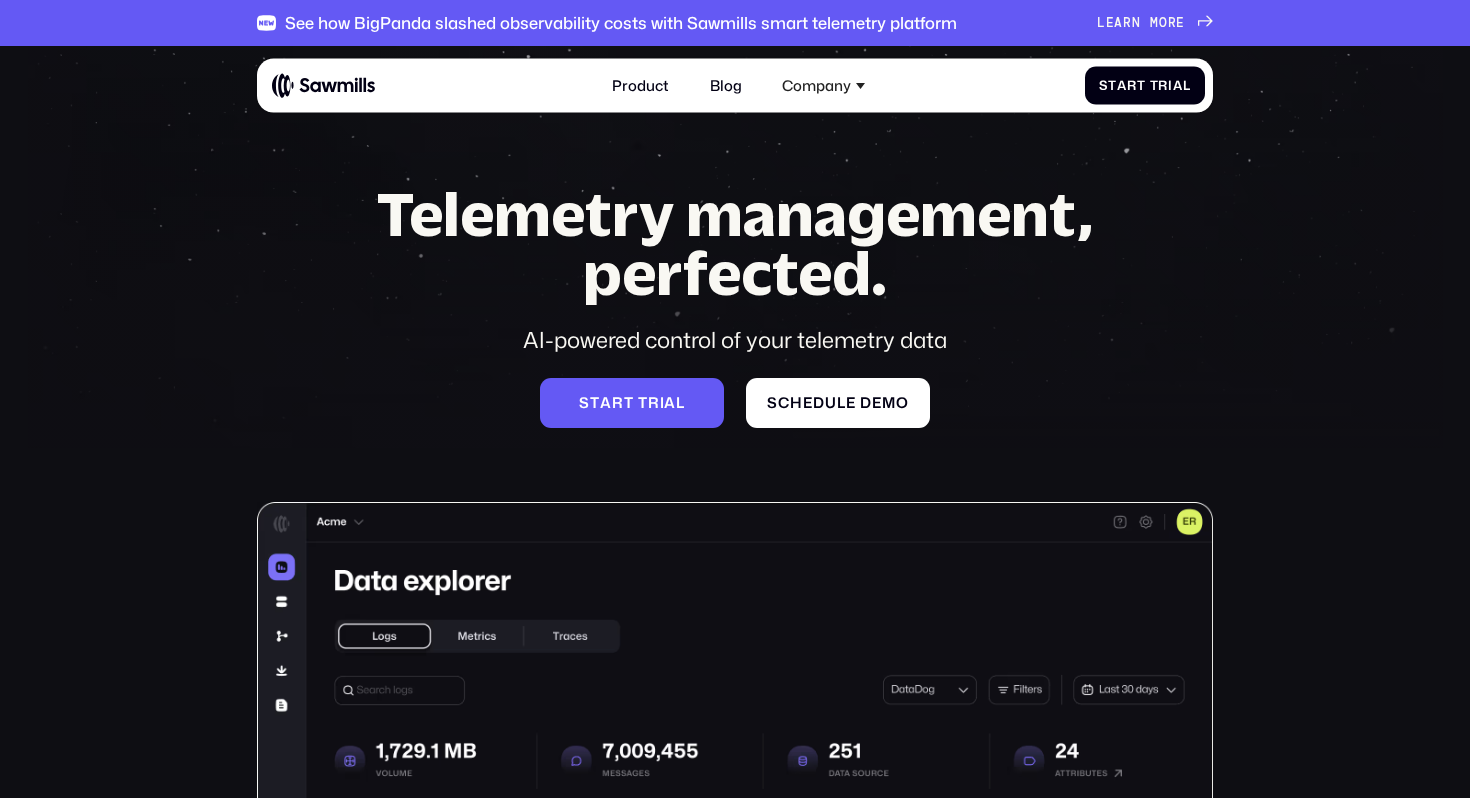 scroll, scrollTop: 0, scrollLeft: 0, axis: both 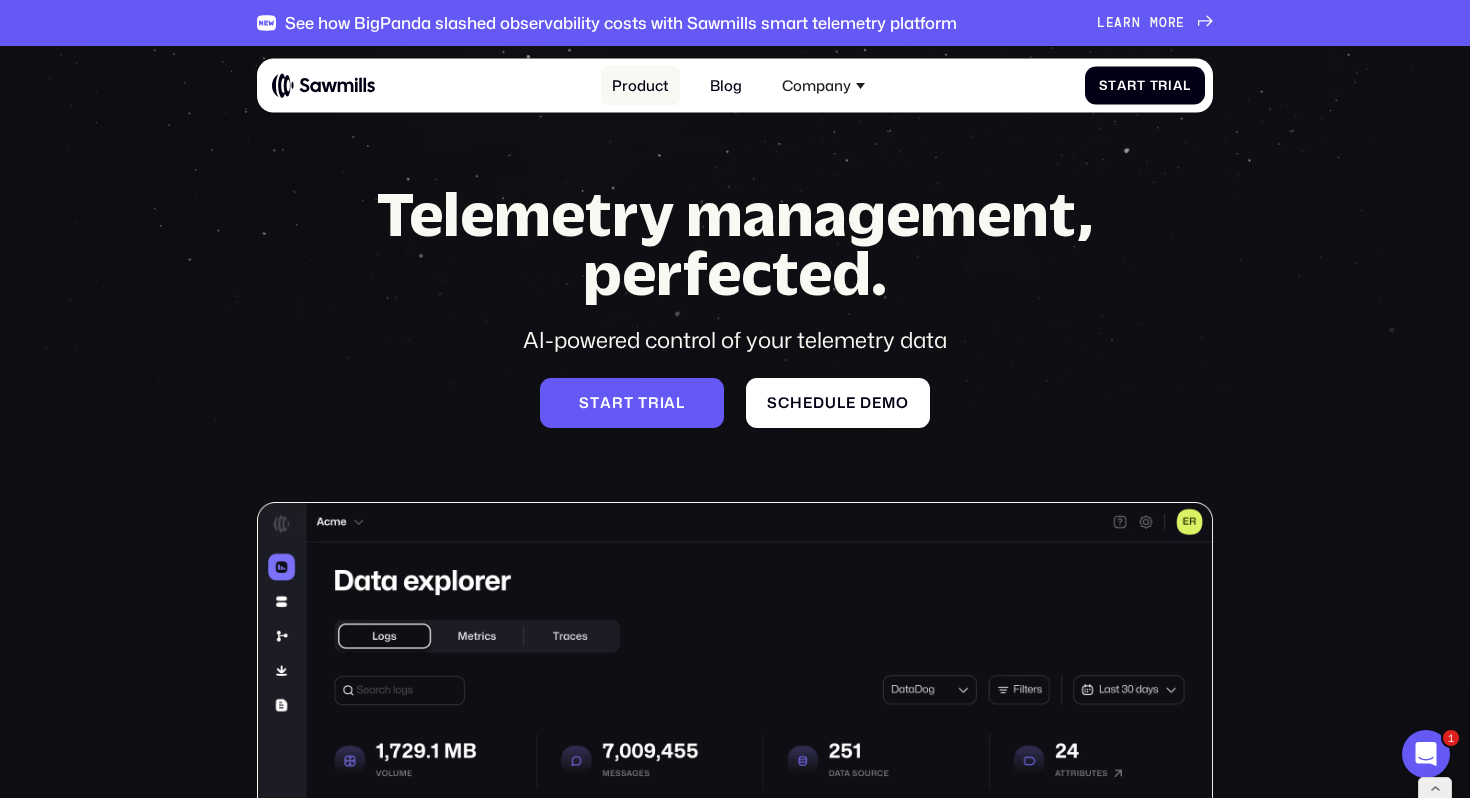 click on "Product" at bounding box center [640, 86] 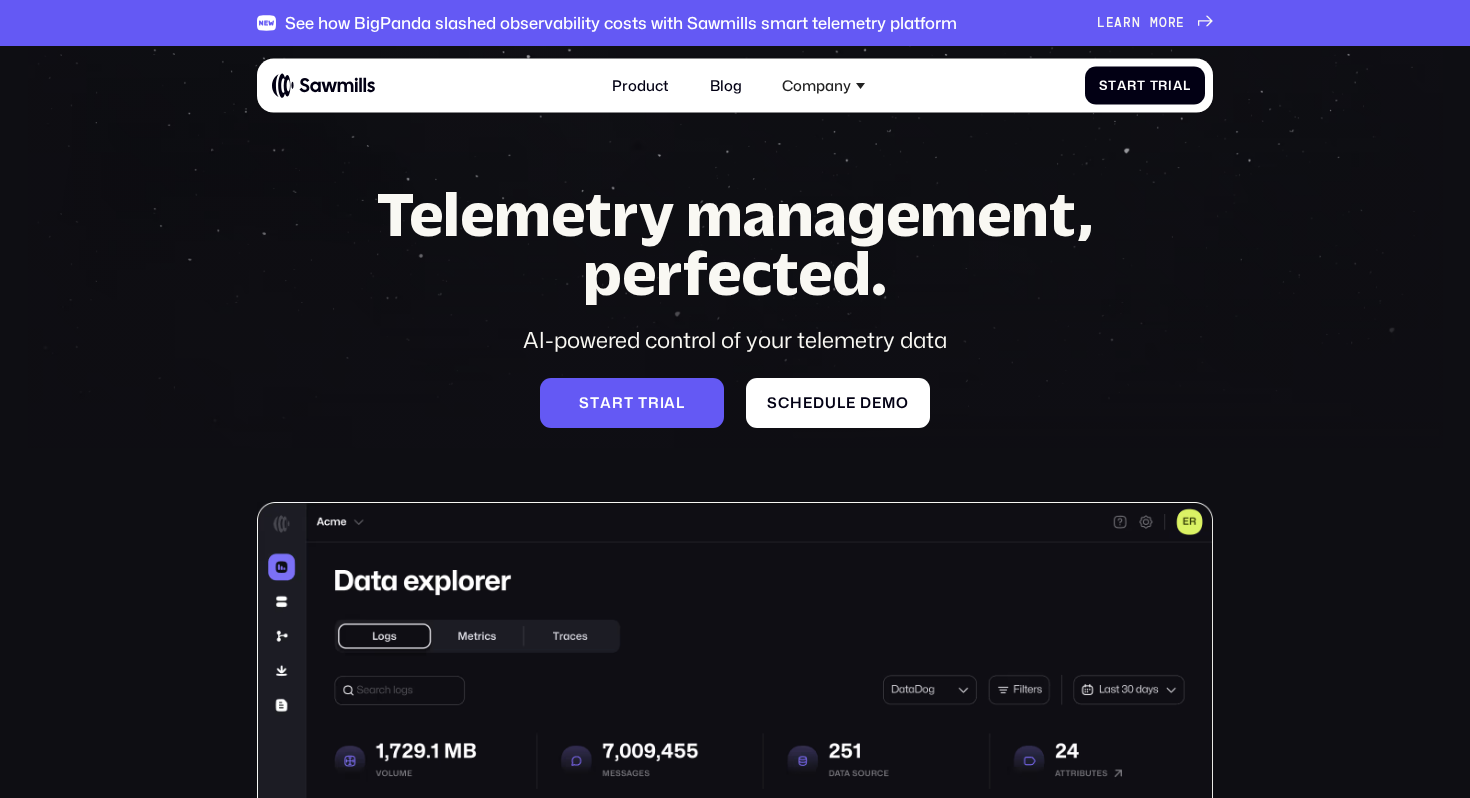 scroll, scrollTop: 0, scrollLeft: 0, axis: both 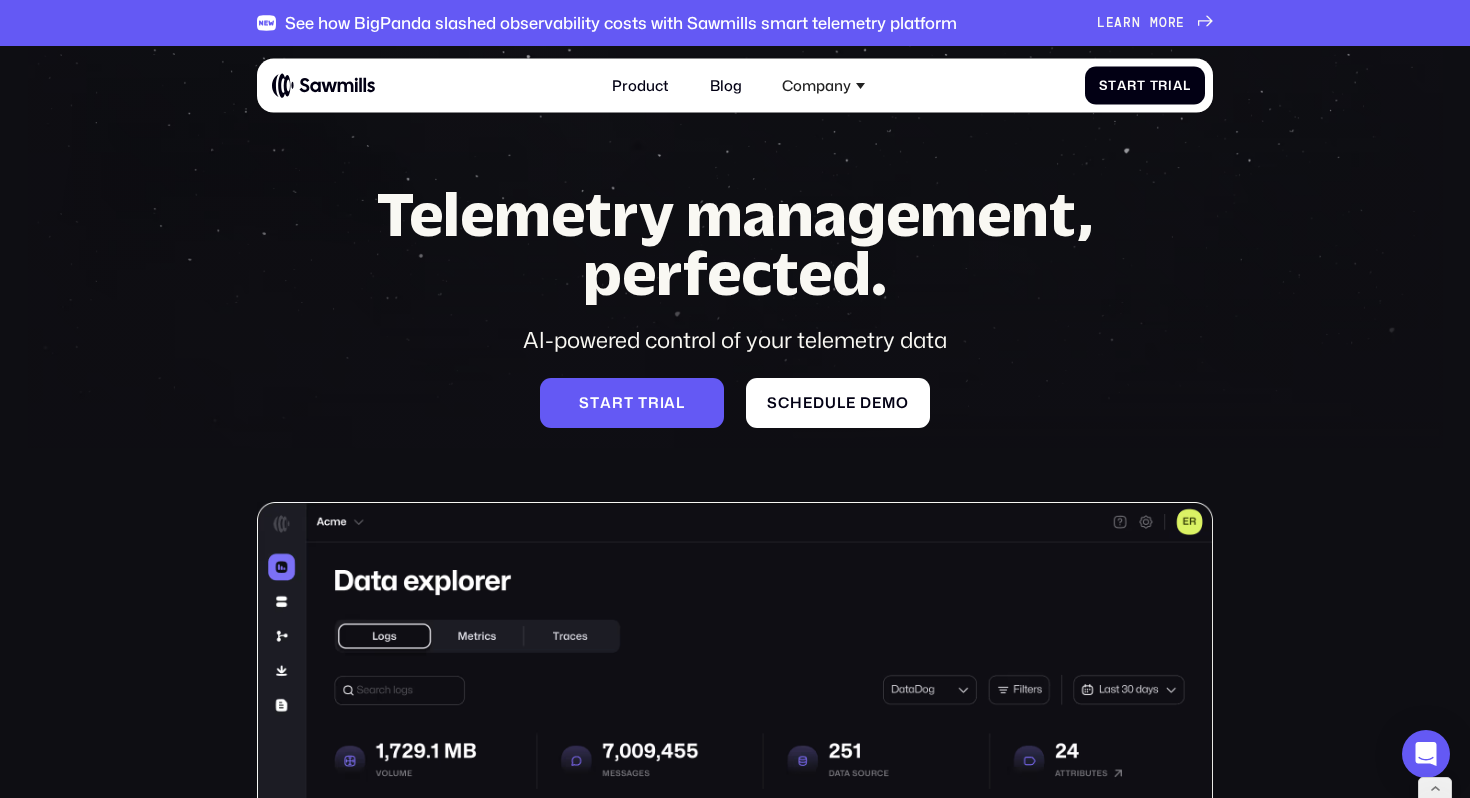 click at bounding box center (323, 85) 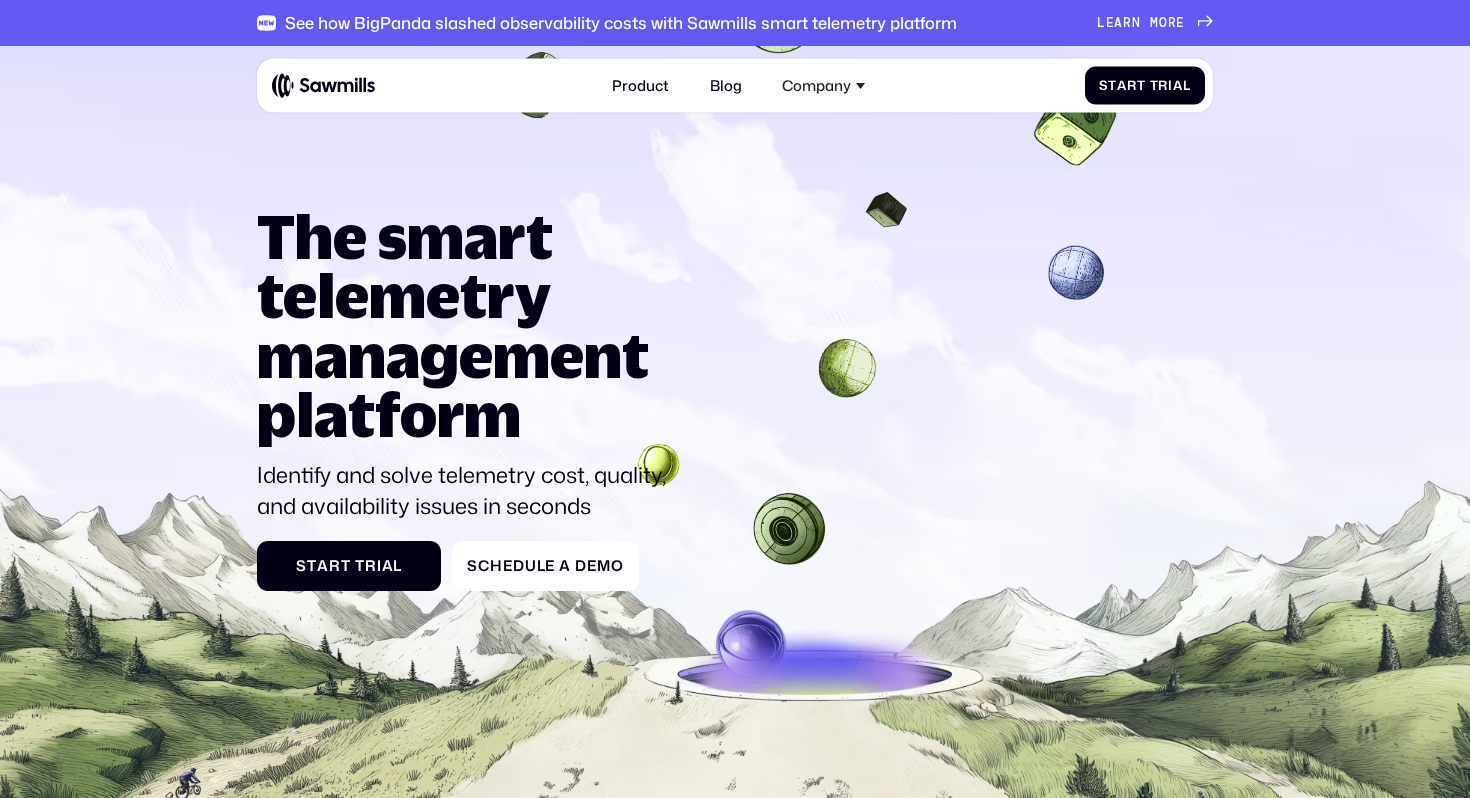 scroll, scrollTop: 0, scrollLeft: 0, axis: both 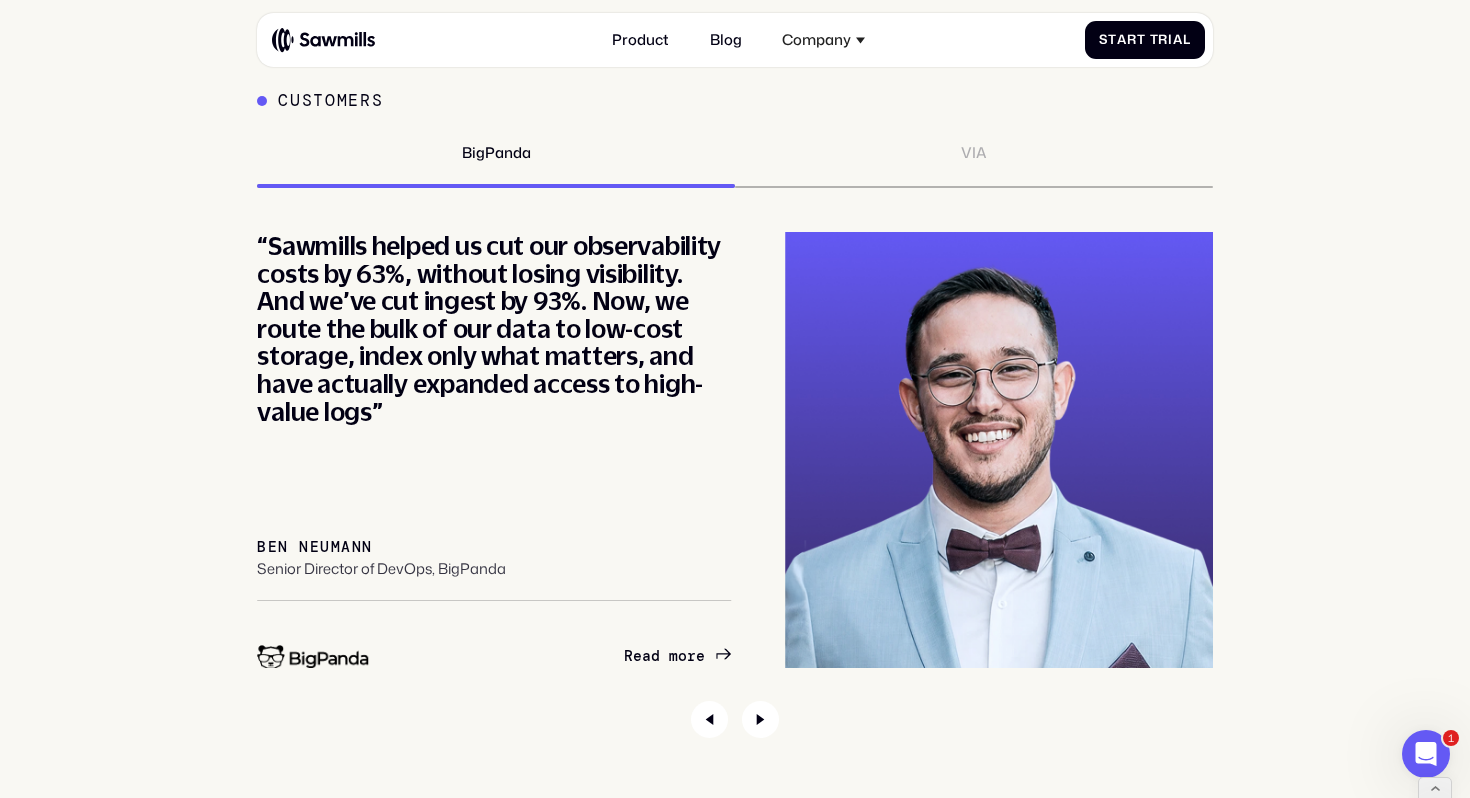 click on "m" at bounding box center [673, 657] 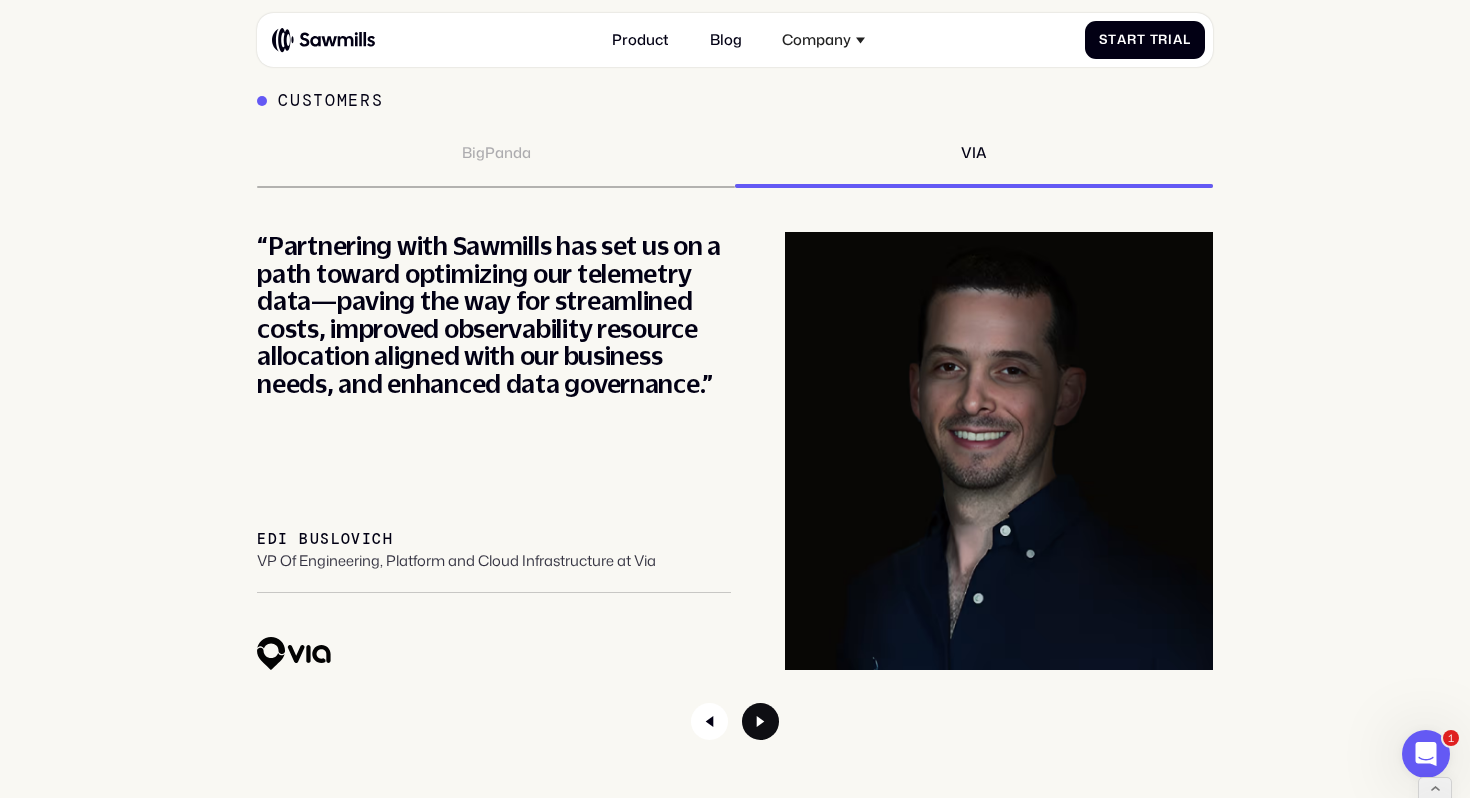 click 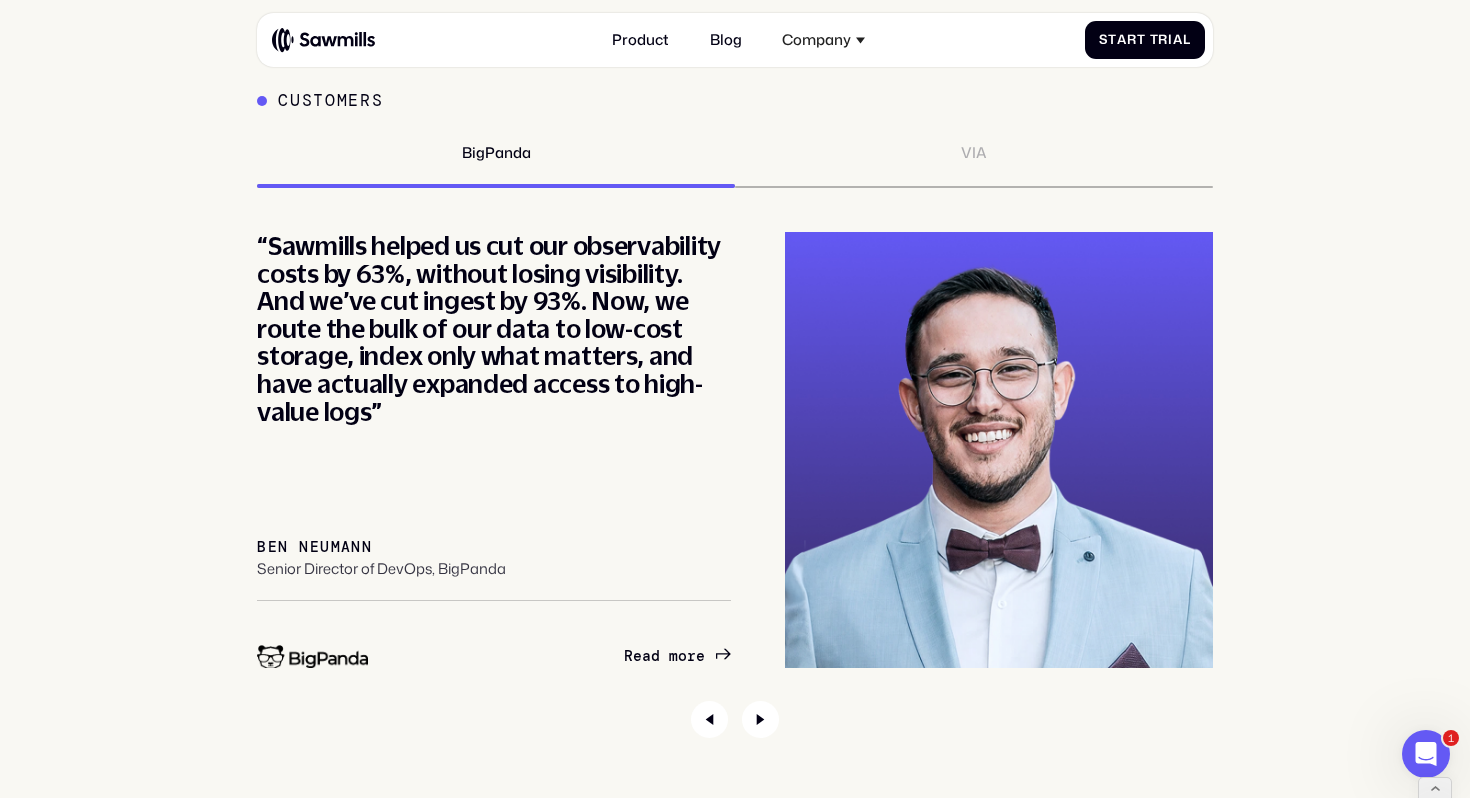 click at bounding box center [999, 450] 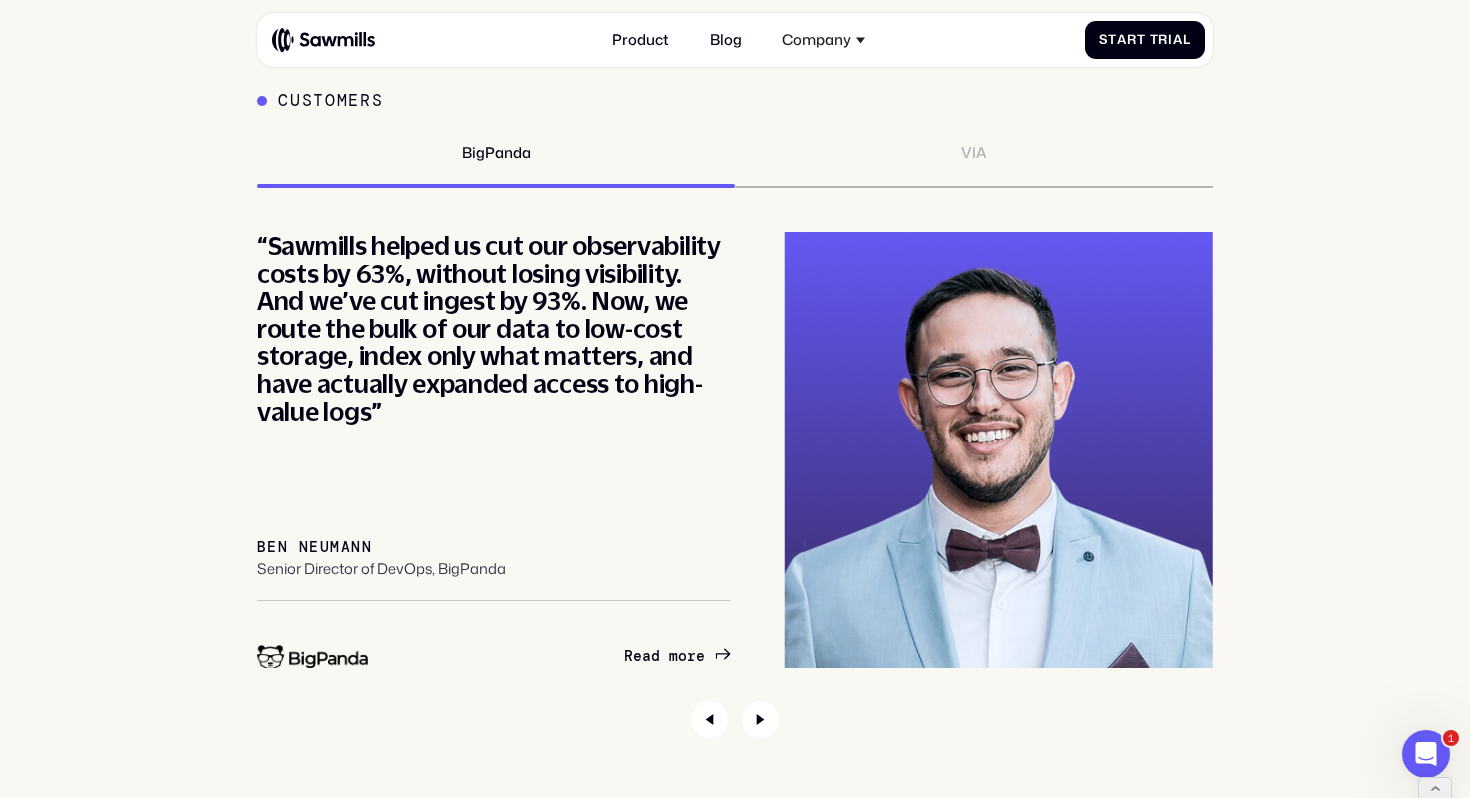 click on "“Partnering with Sawmills has set us on a path toward optimizing our telemetry data—paving the way for streamlined costs, improved observability resource allocation aligned with our business needs, and enhanced data governance.” Edi Buslovich VP Of Engineering, Platform and Cloud Infrastructure at Via R e a d   m o r e R e a d   m o r e
“Sawmills helped us cut our observability costs by 63%, without losing visibility. And we’ve cut ingest by 93%. Now, we route the bulk of our data to low-cost storage, index only what matters, and have actually expanded access to high-value logs” Ben Neumann Senior Director of DevOps, BigPanda R e a d   m o r e R e a d   m o r e
“Partnering with Sawmills has set us on a path toward optimizing our telemetry data—paving the way for streamlined costs, improved observability resource allocation aligned with our business needs, and enhanced data governance.” Edi Buslovich VP Of Engineering, Platform and Cloud Infrastructure at Via R e a d   m o r e R" at bounding box center [-253, 450] 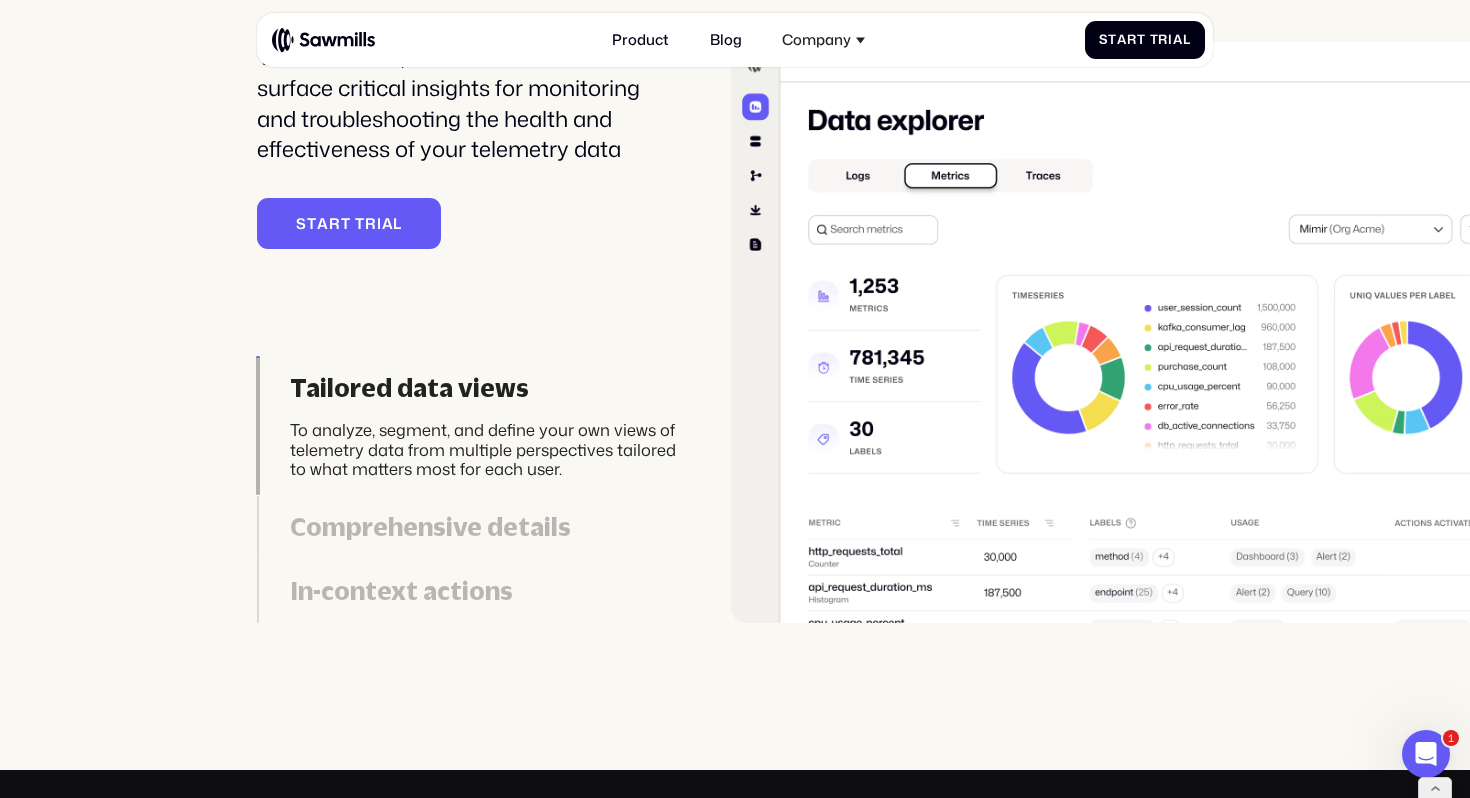 scroll, scrollTop: 4118, scrollLeft: 0, axis: vertical 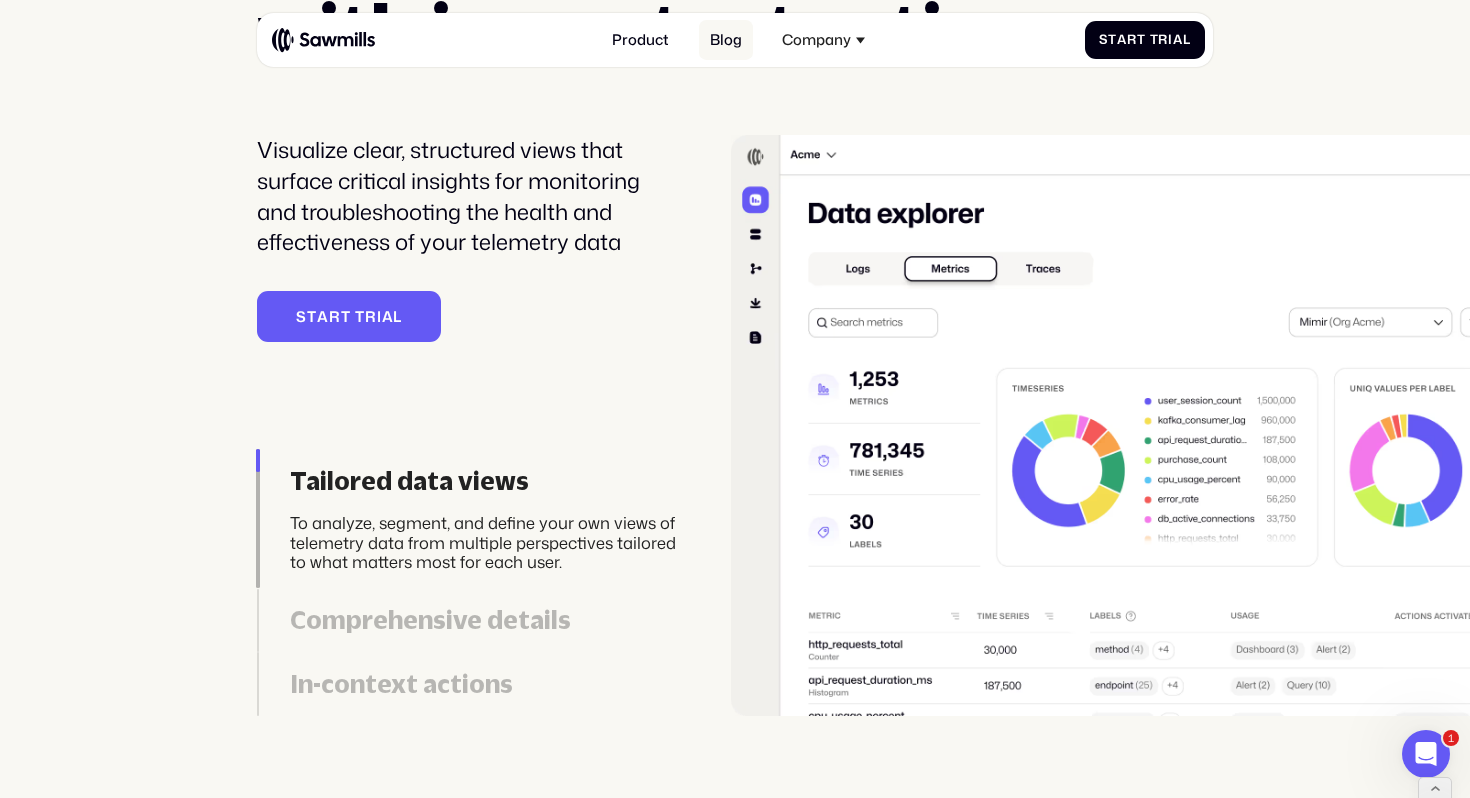 click on "Blog" at bounding box center [726, 40] 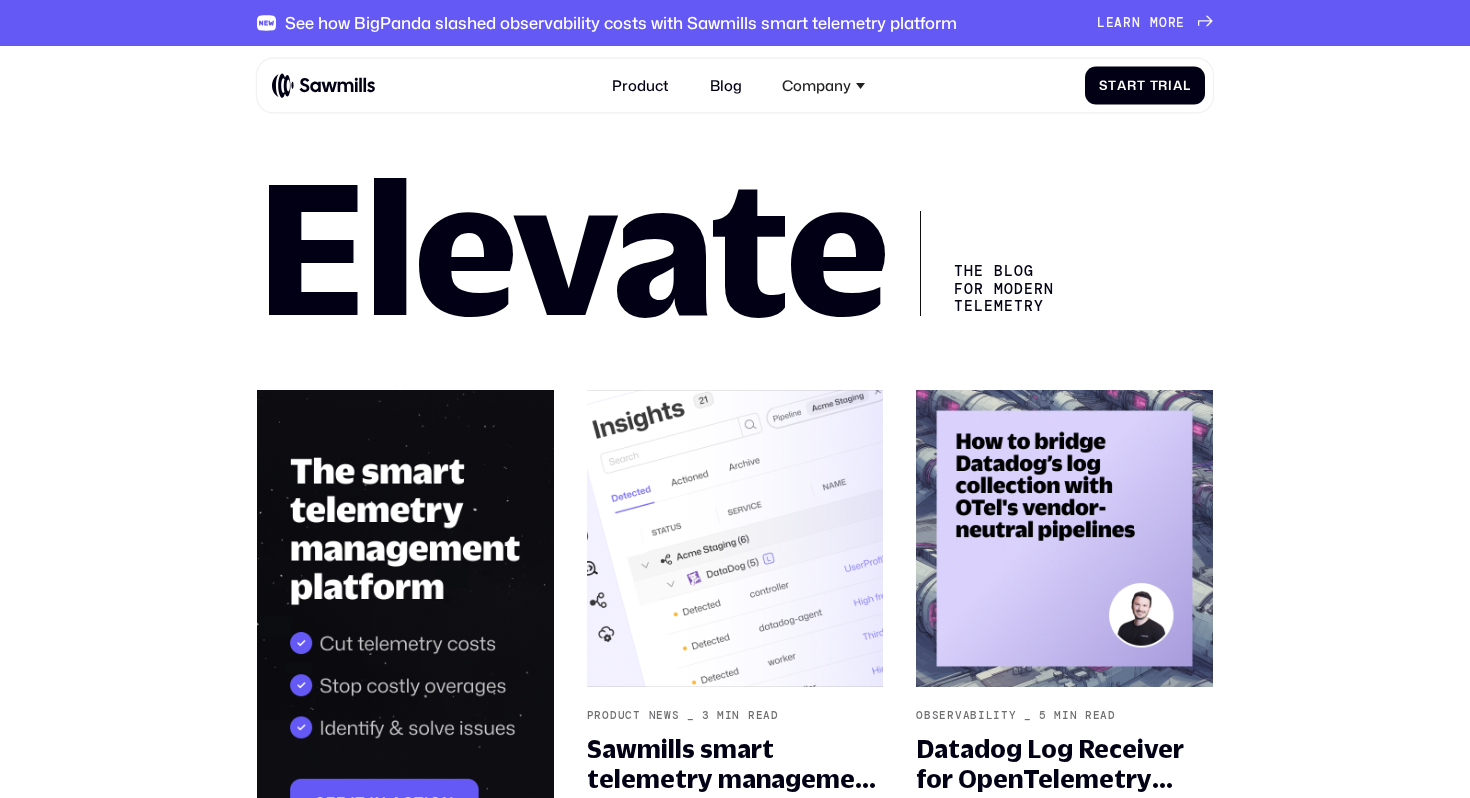 scroll, scrollTop: 0, scrollLeft: 0, axis: both 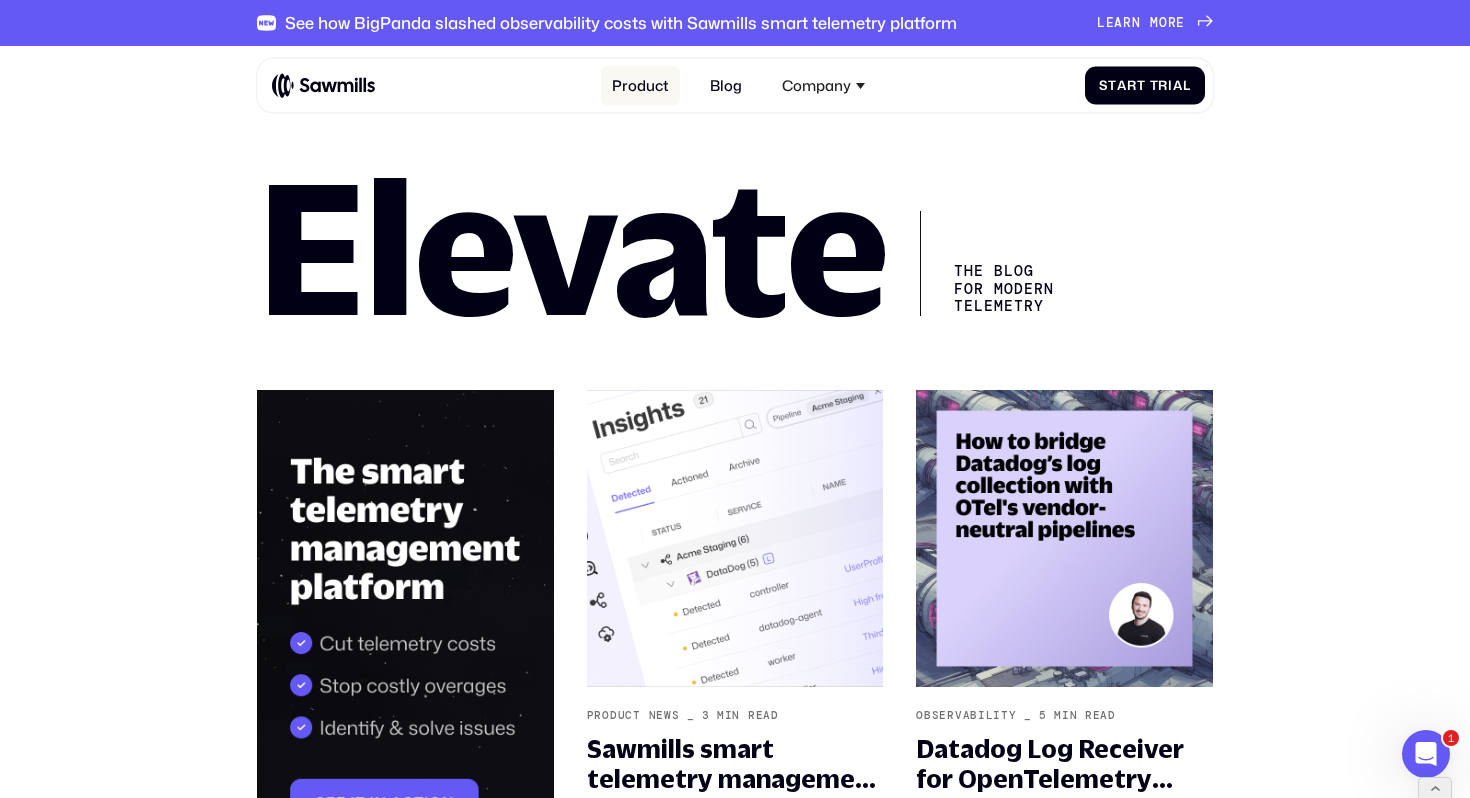 click on "Product" at bounding box center (640, 86) 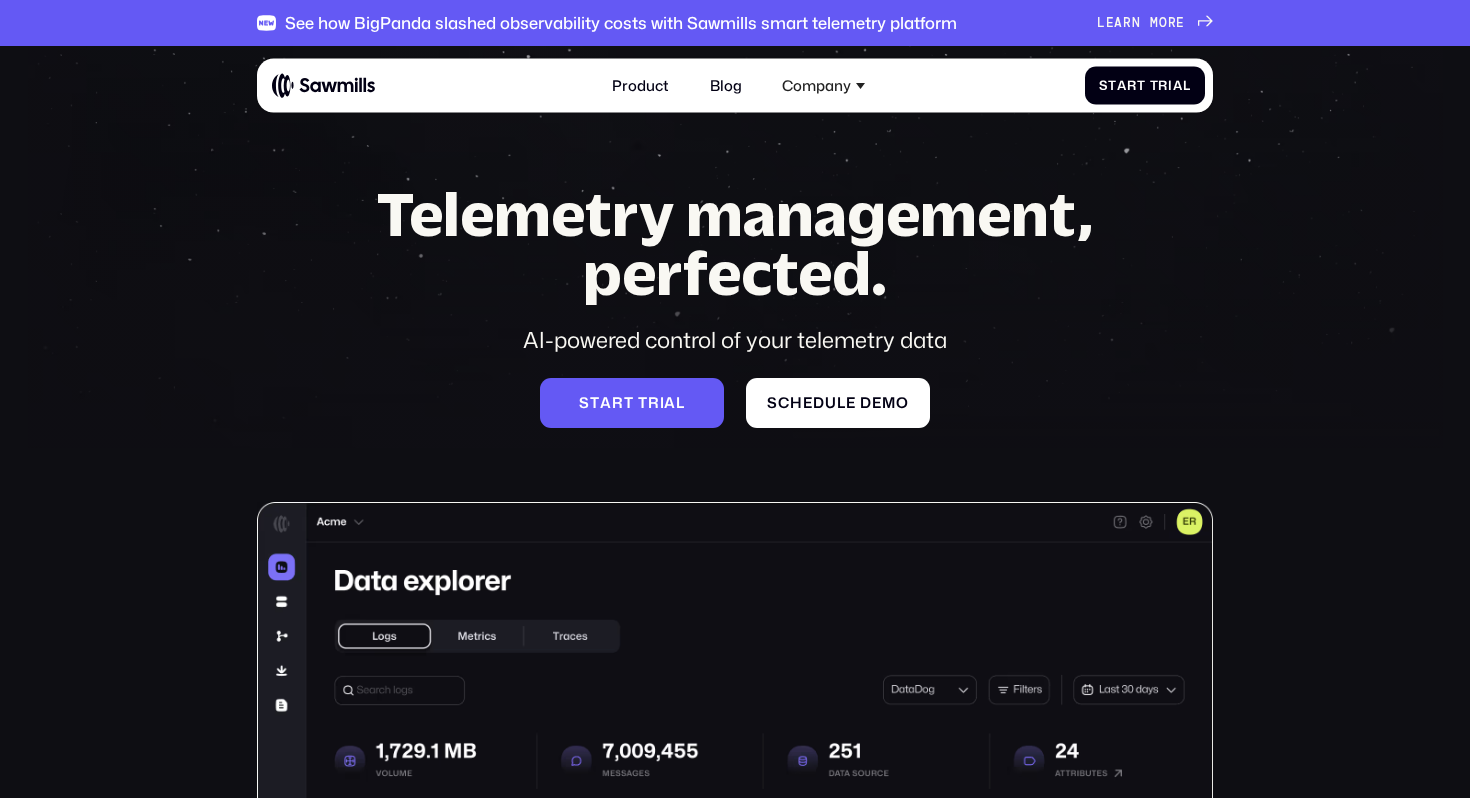 scroll, scrollTop: 0, scrollLeft: 0, axis: both 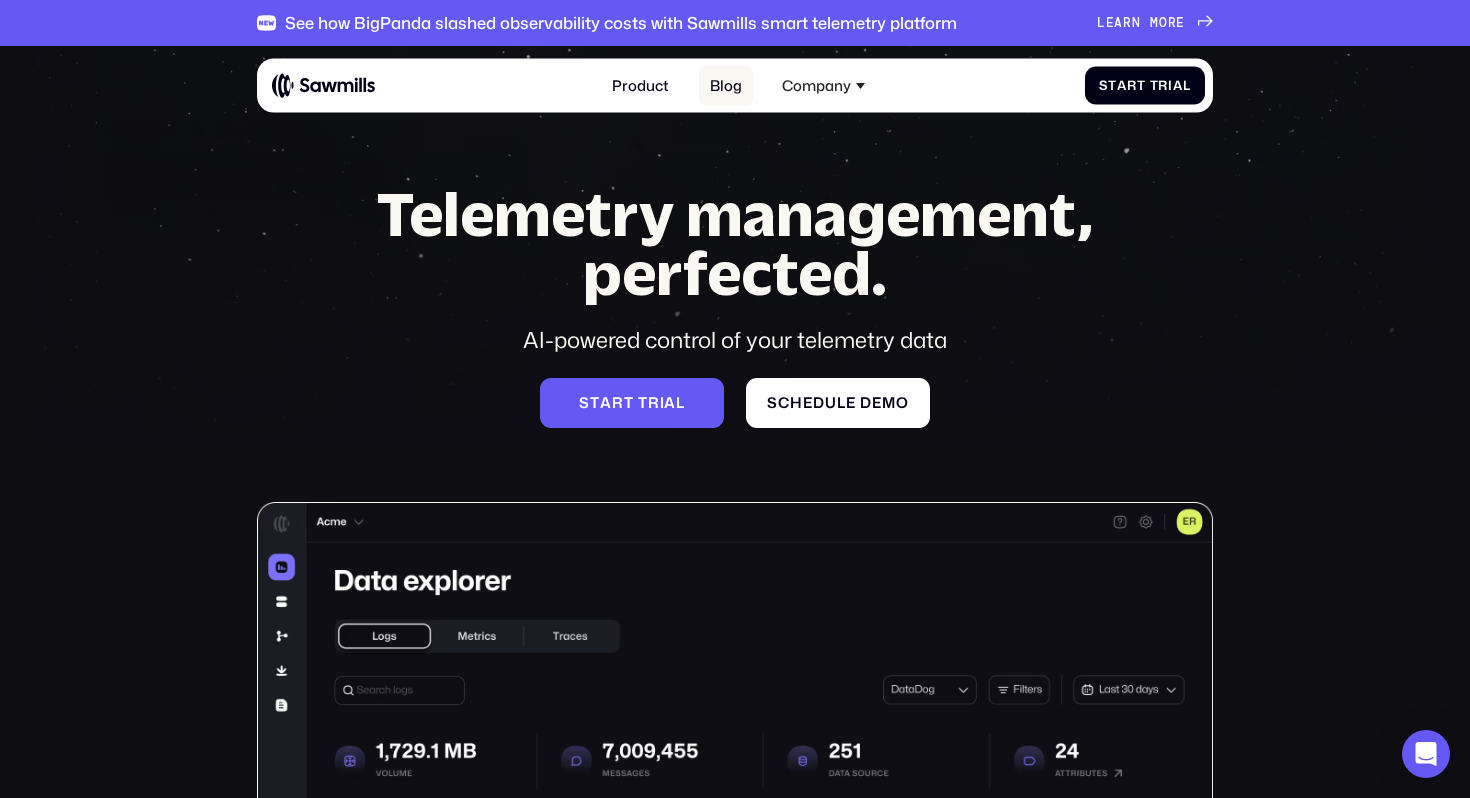 click on "Blog" at bounding box center (726, 86) 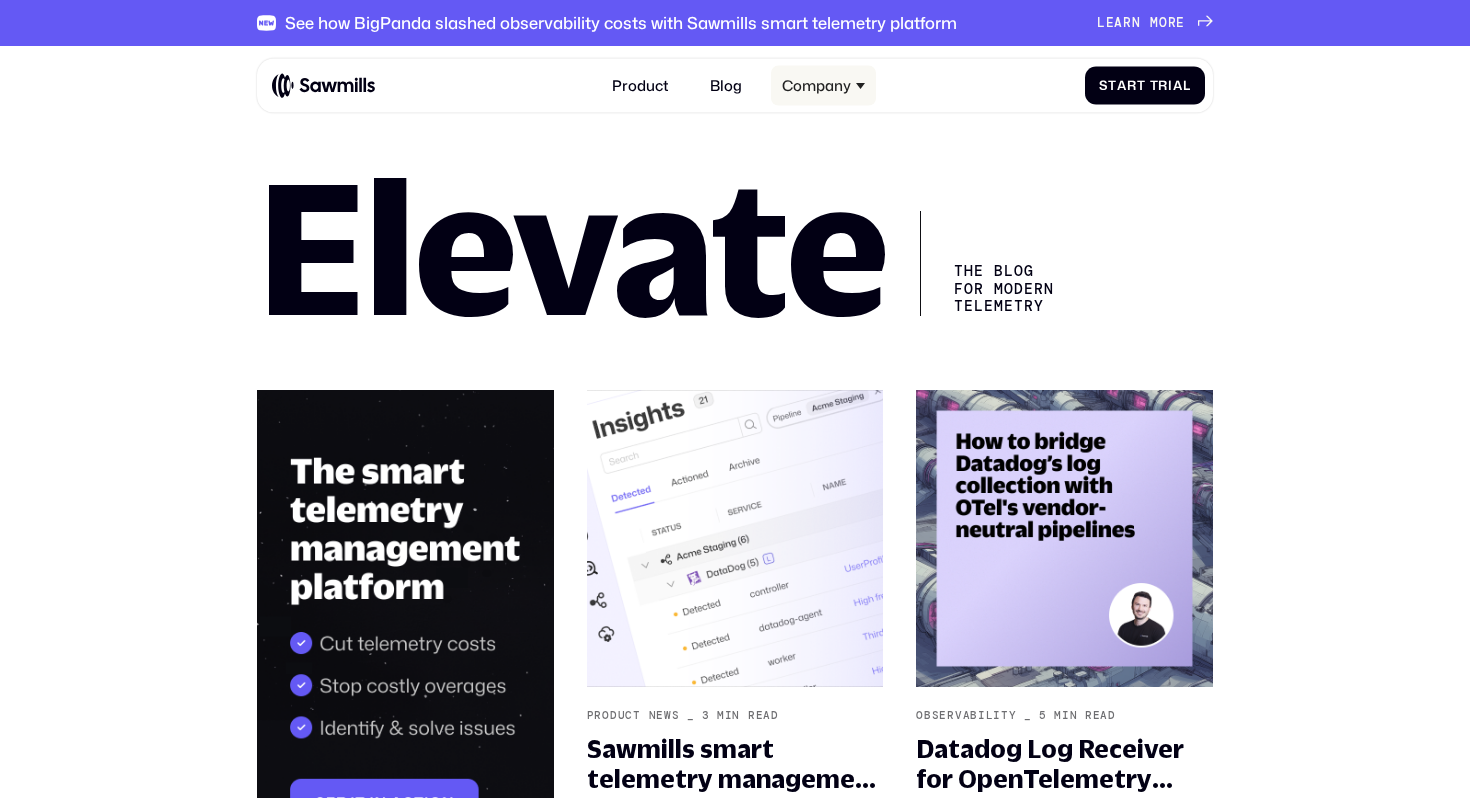 scroll, scrollTop: 0, scrollLeft: 0, axis: both 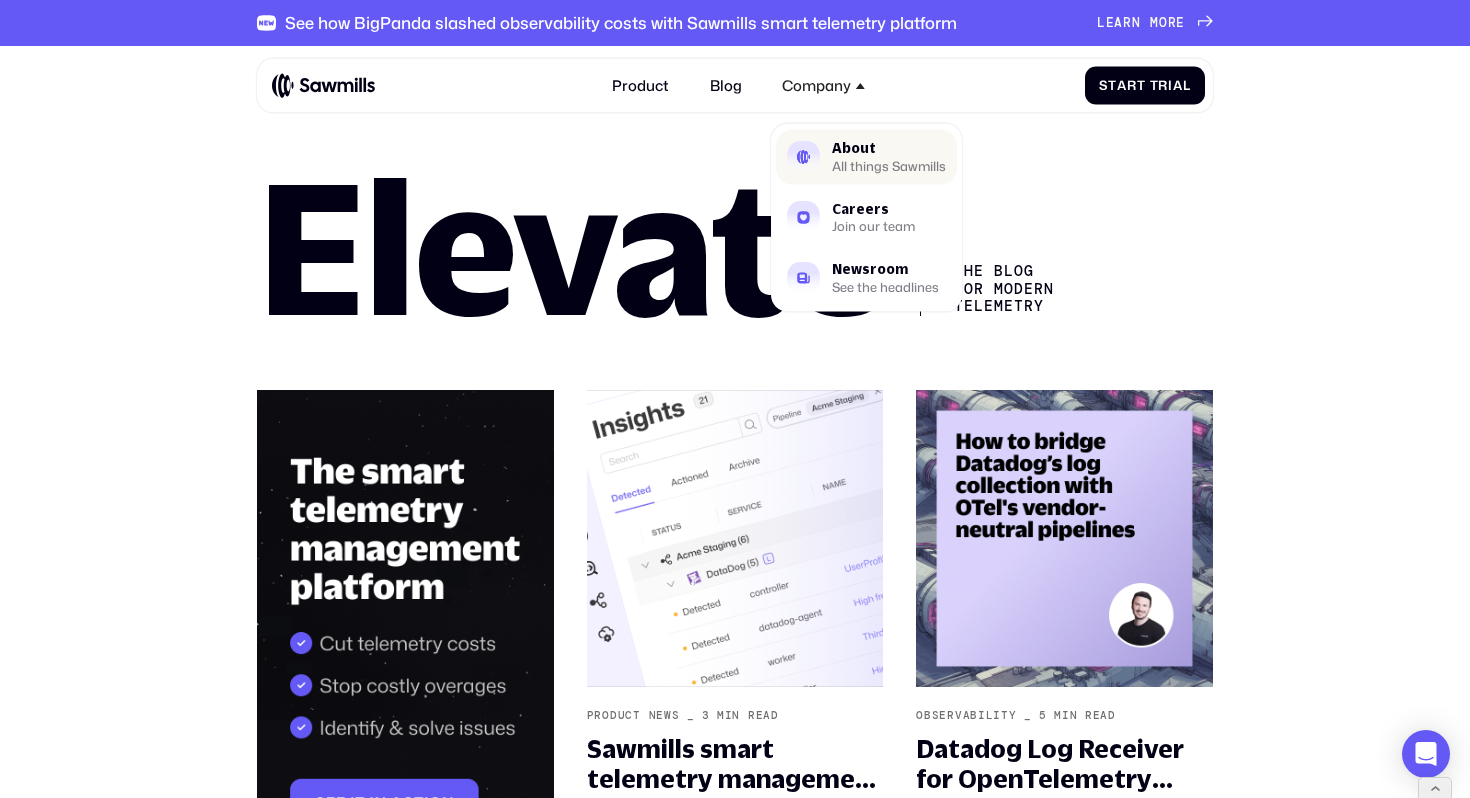 click on "All things Sawmills" at bounding box center (889, 166) 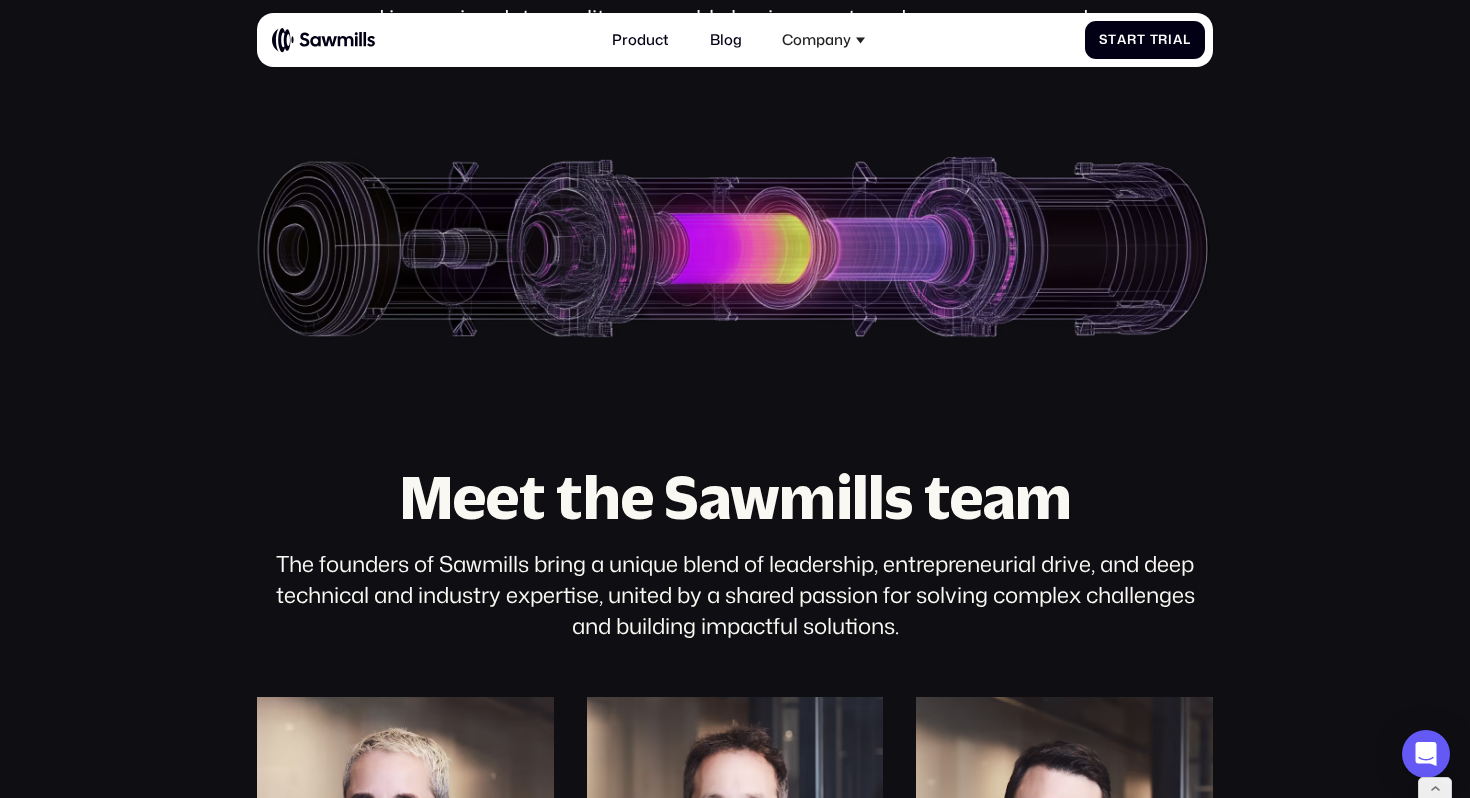 scroll, scrollTop: 1884, scrollLeft: 0, axis: vertical 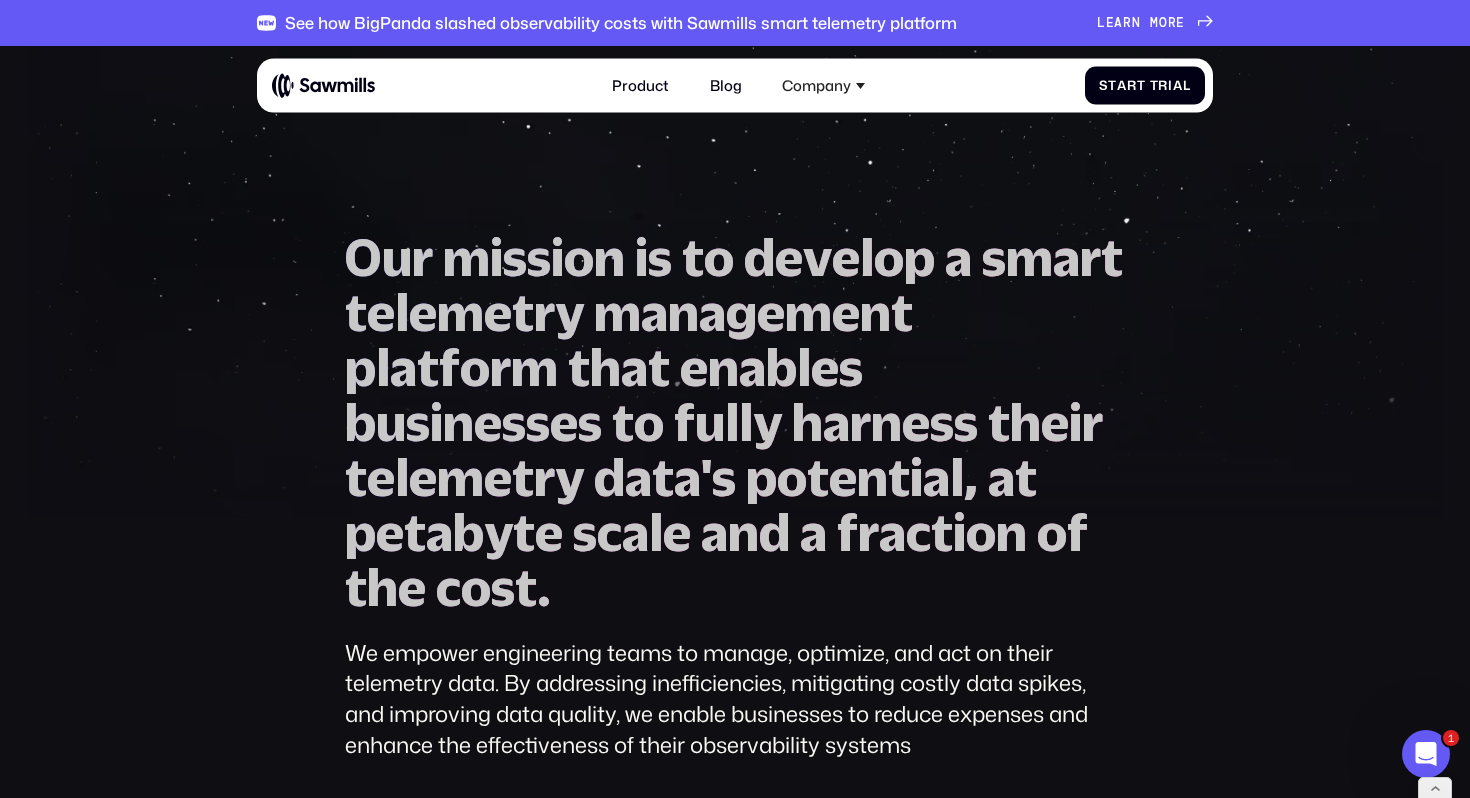 click on "n" at bounding box center [1136, 22] 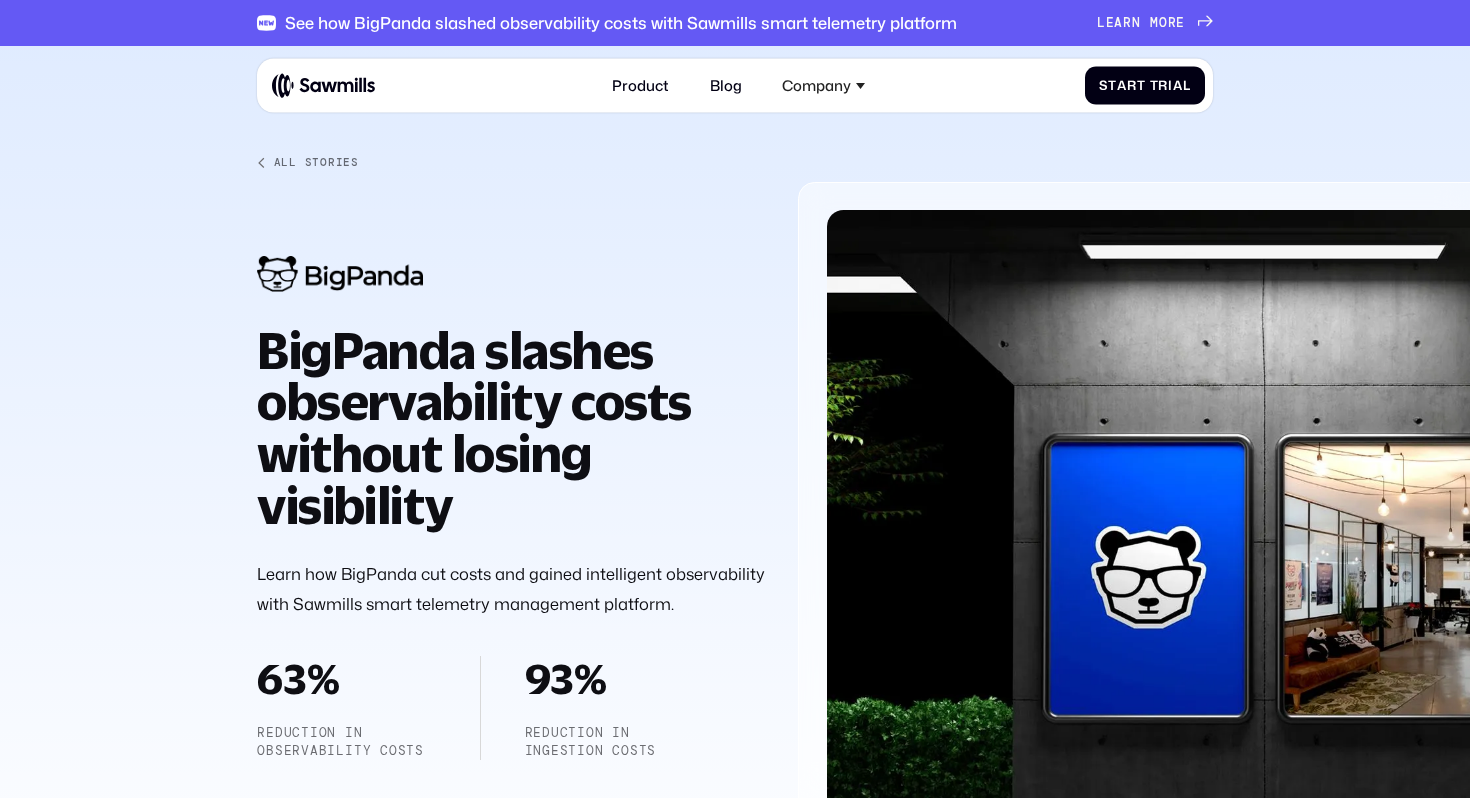 scroll, scrollTop: 0, scrollLeft: 0, axis: both 